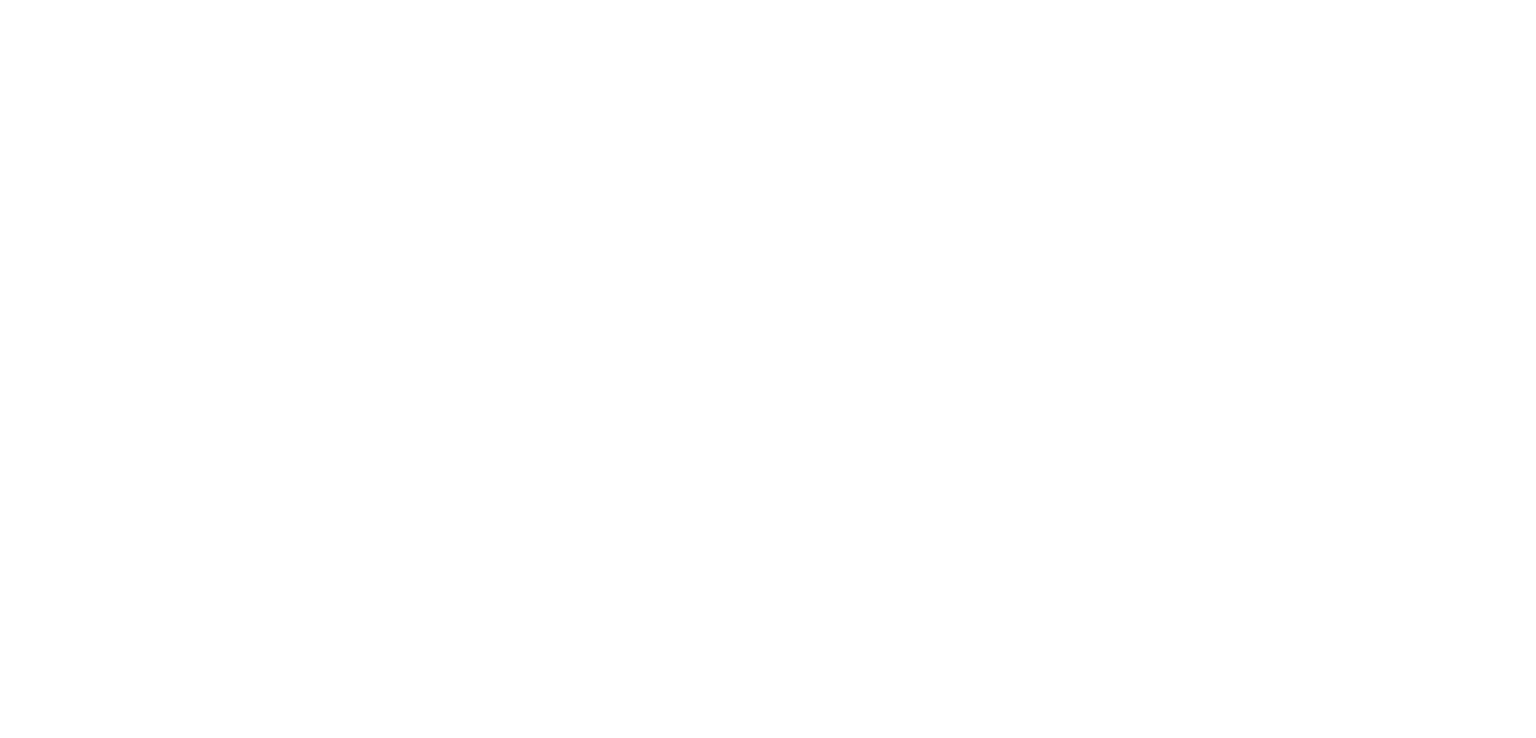 scroll, scrollTop: 0, scrollLeft: 0, axis: both 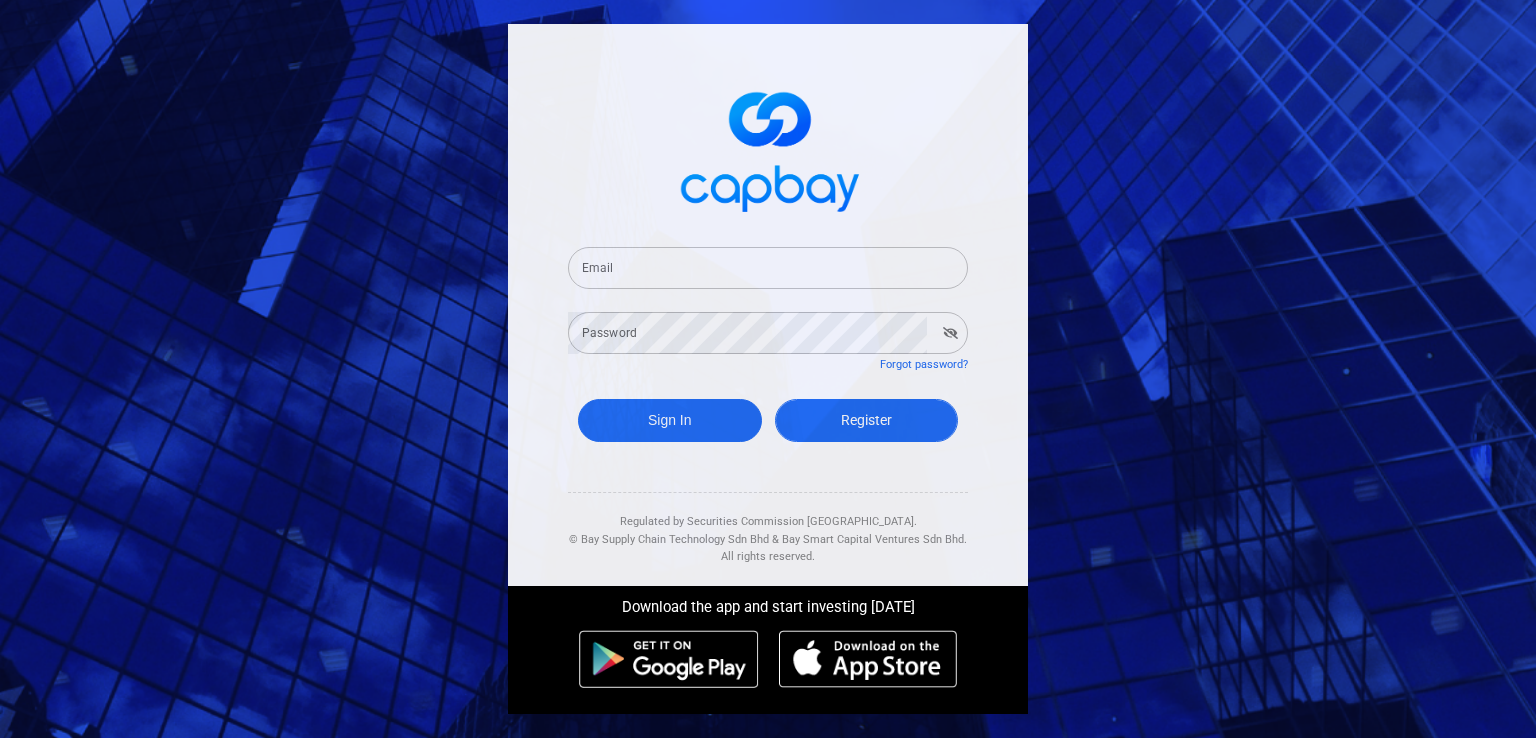 click on "Register" at bounding box center (867, 420) 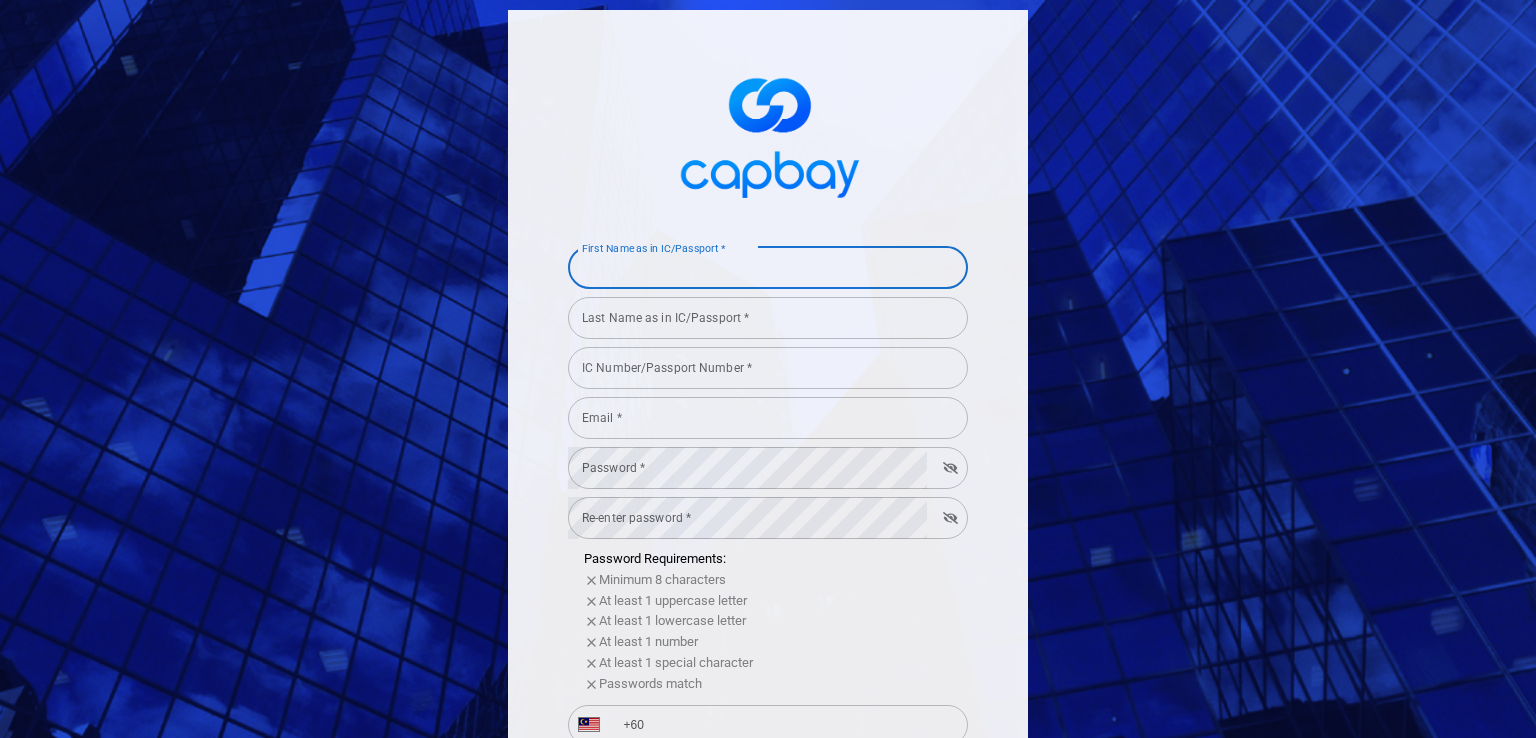 click on "First Name as in IC/Passport *" at bounding box center [768, 268] 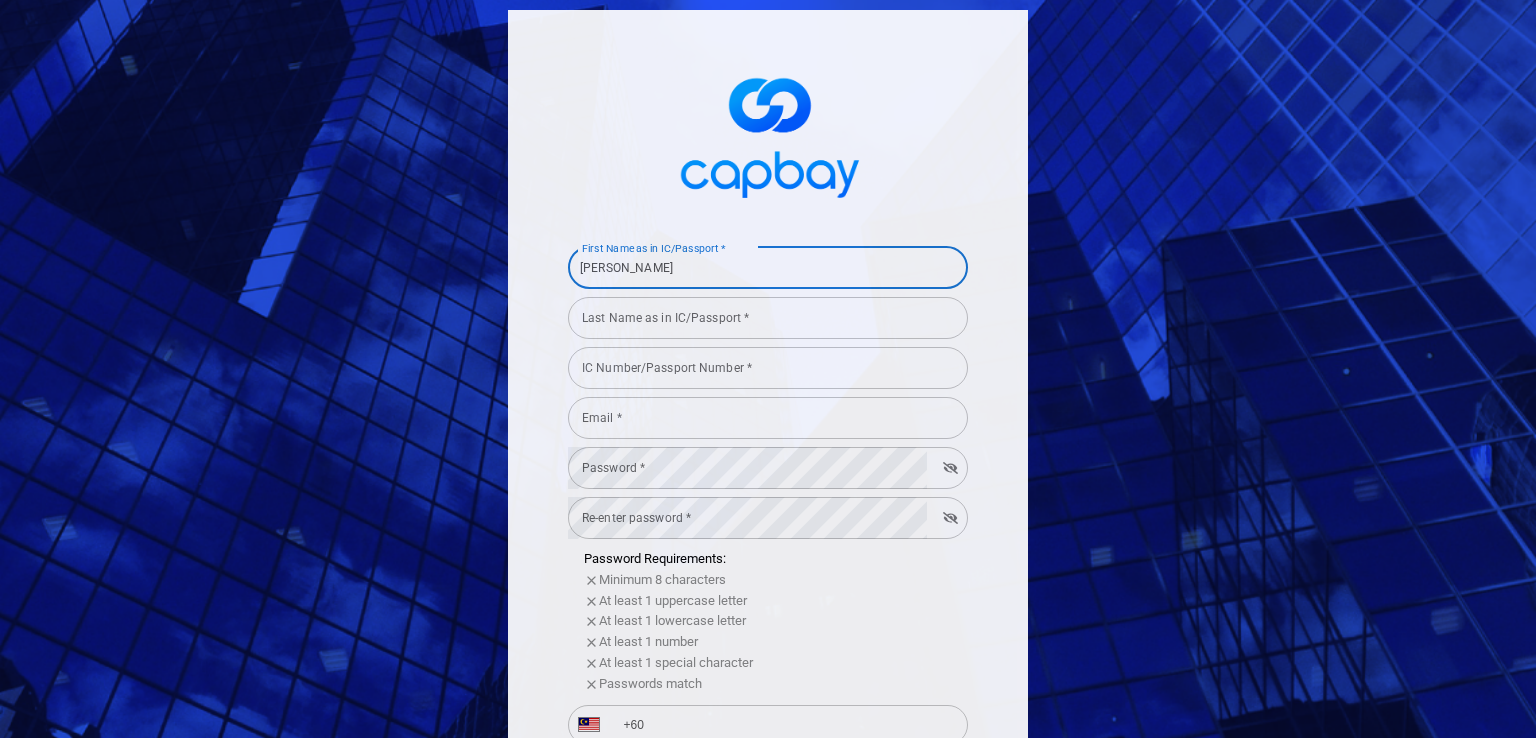 type on "MENG RAE" 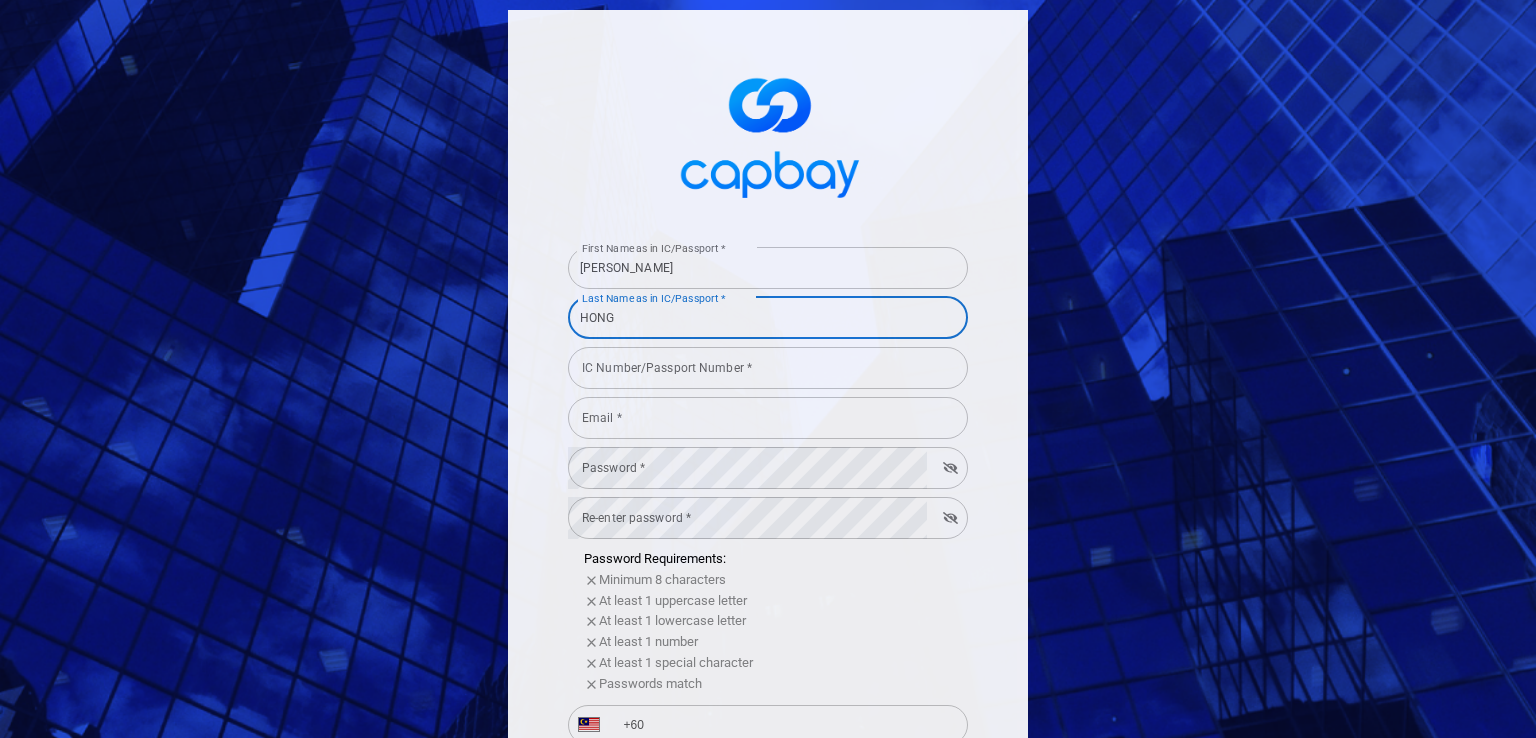 type on "HONG" 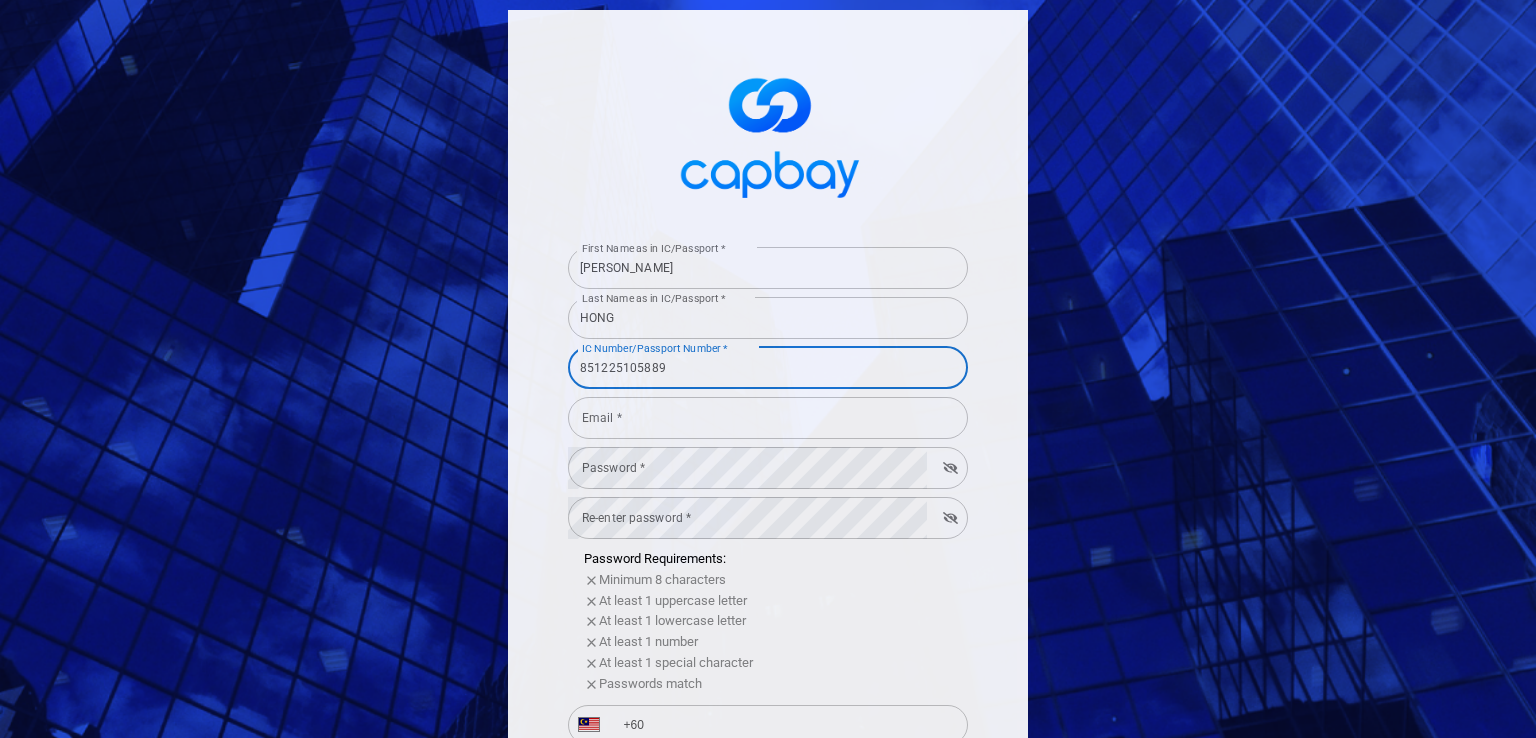type on "851225105889" 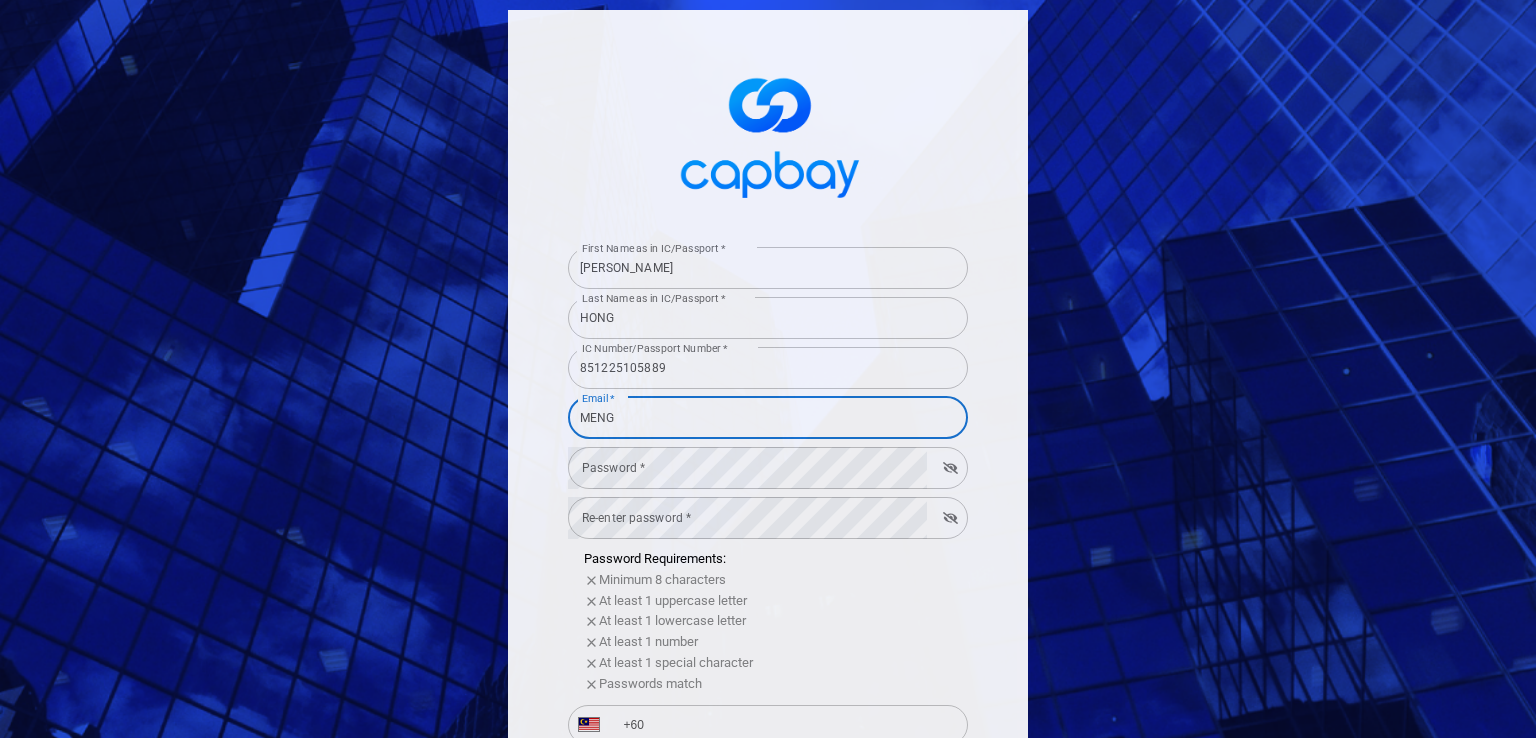 type on "mengrae@hotmail.com" 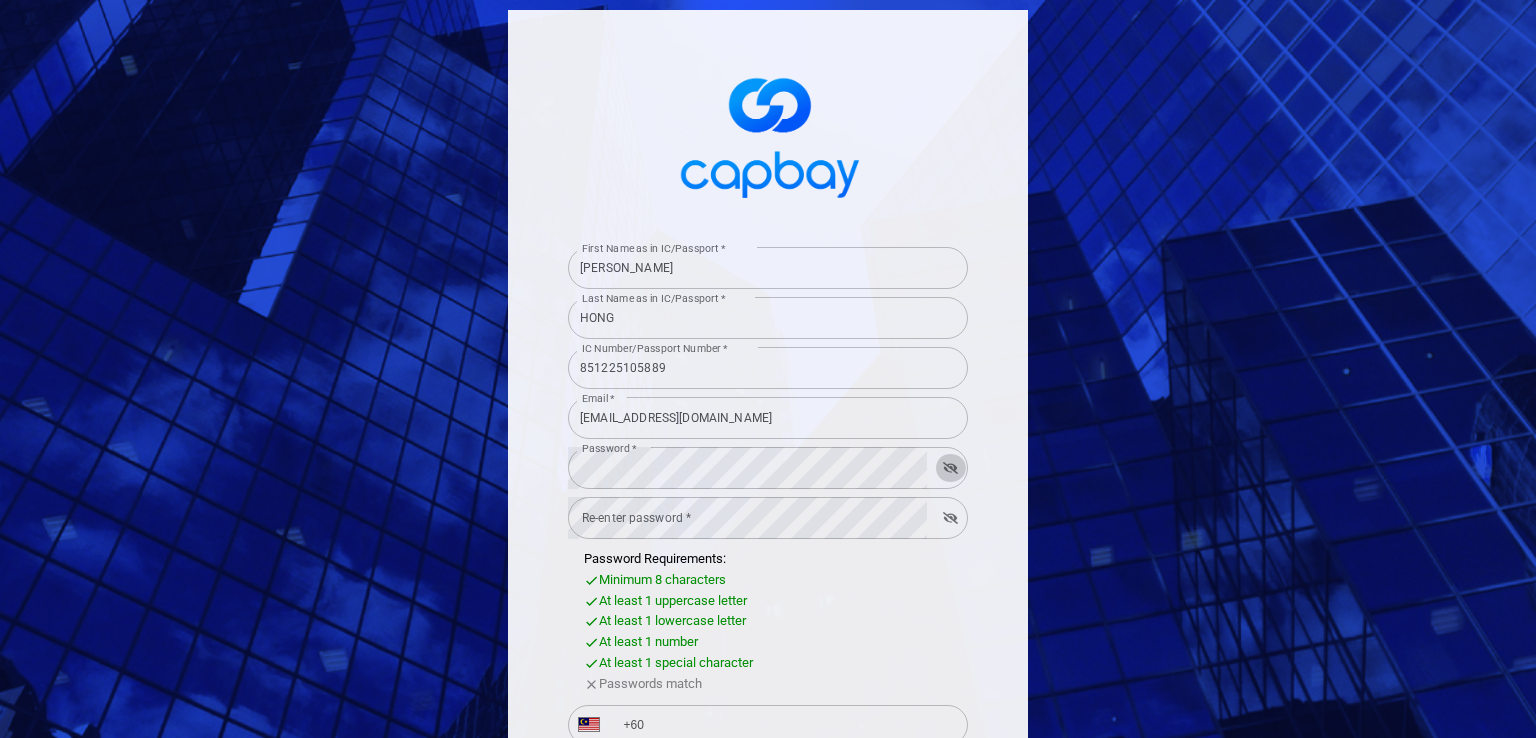 type 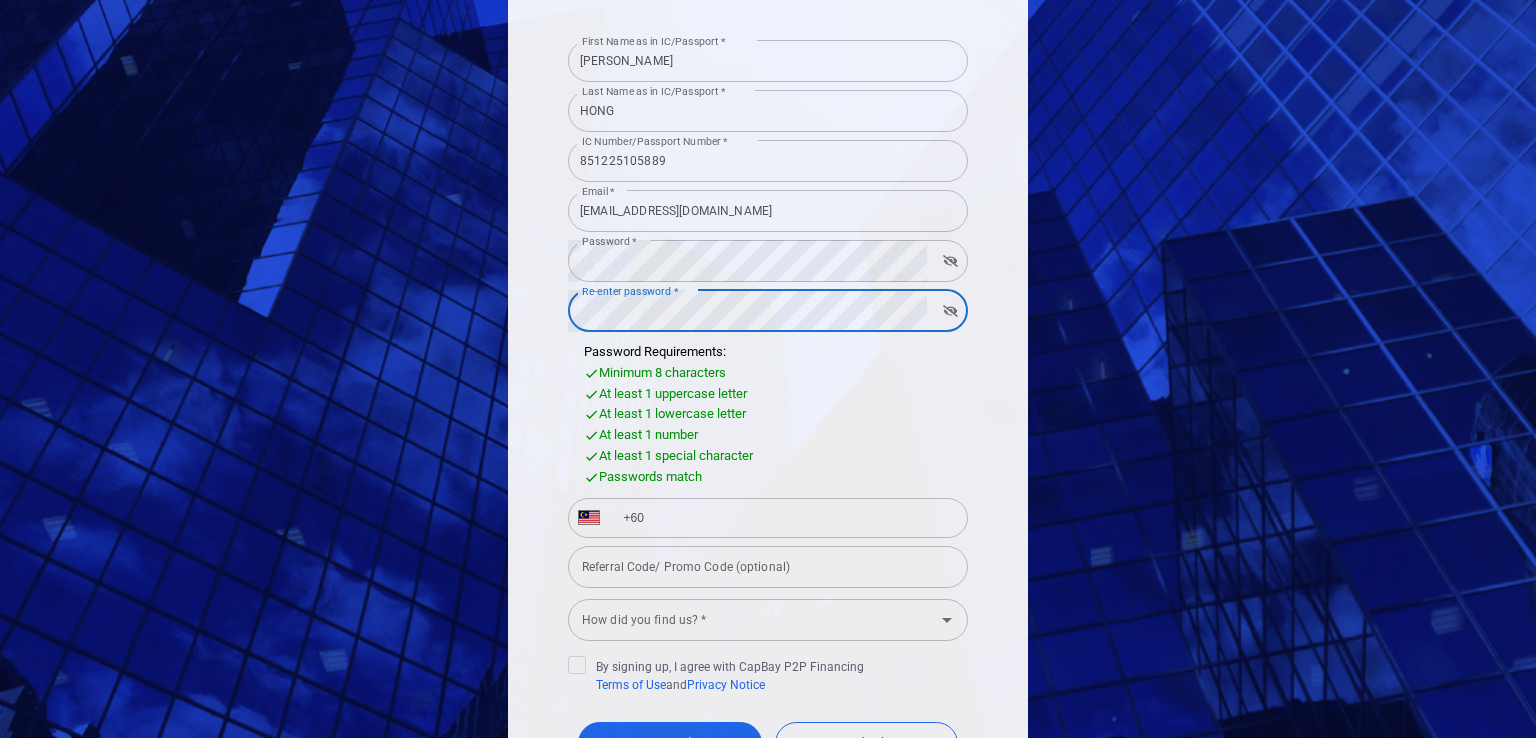 scroll, scrollTop: 223, scrollLeft: 0, axis: vertical 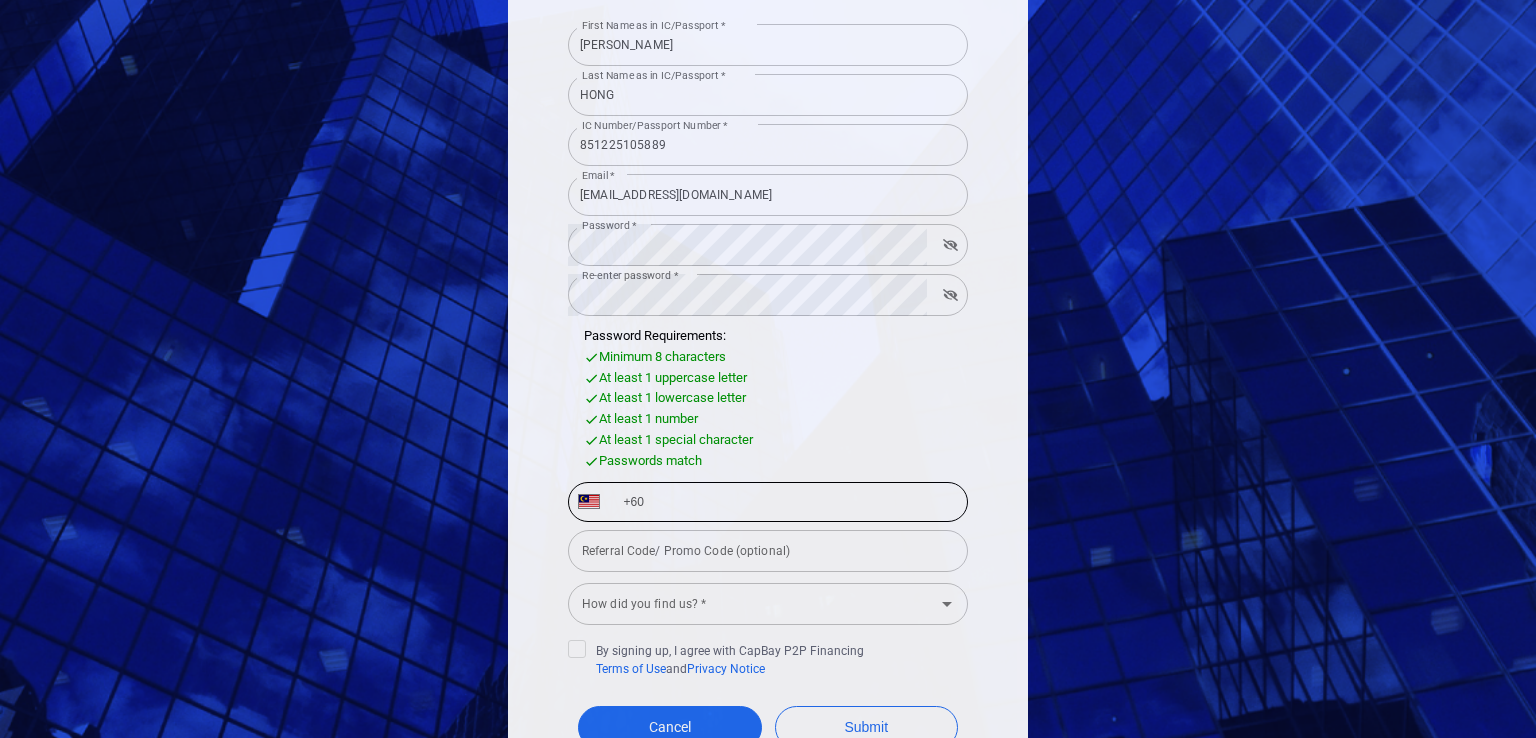 click on "+60" at bounding box center (784, 502) 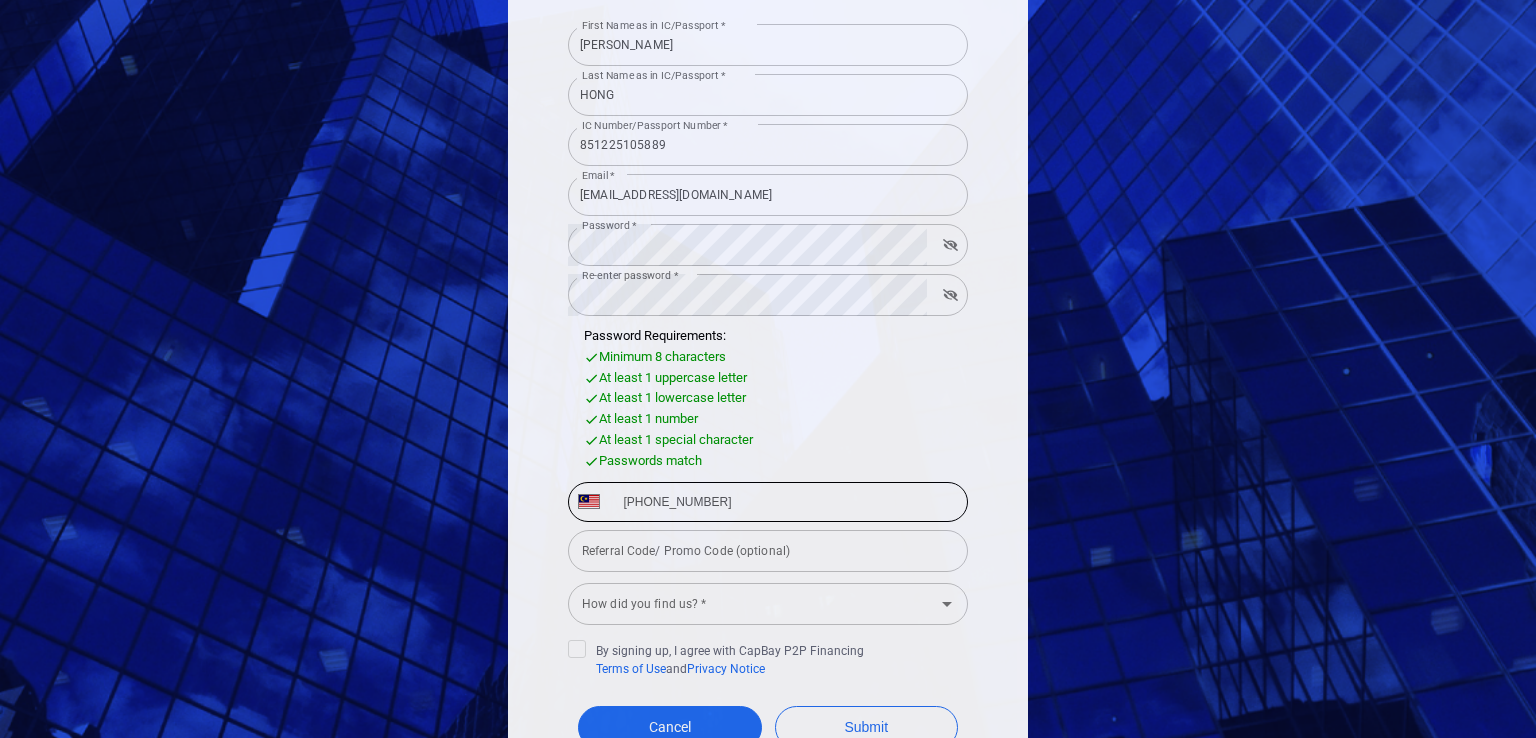 type on "+60 16 263 7313" 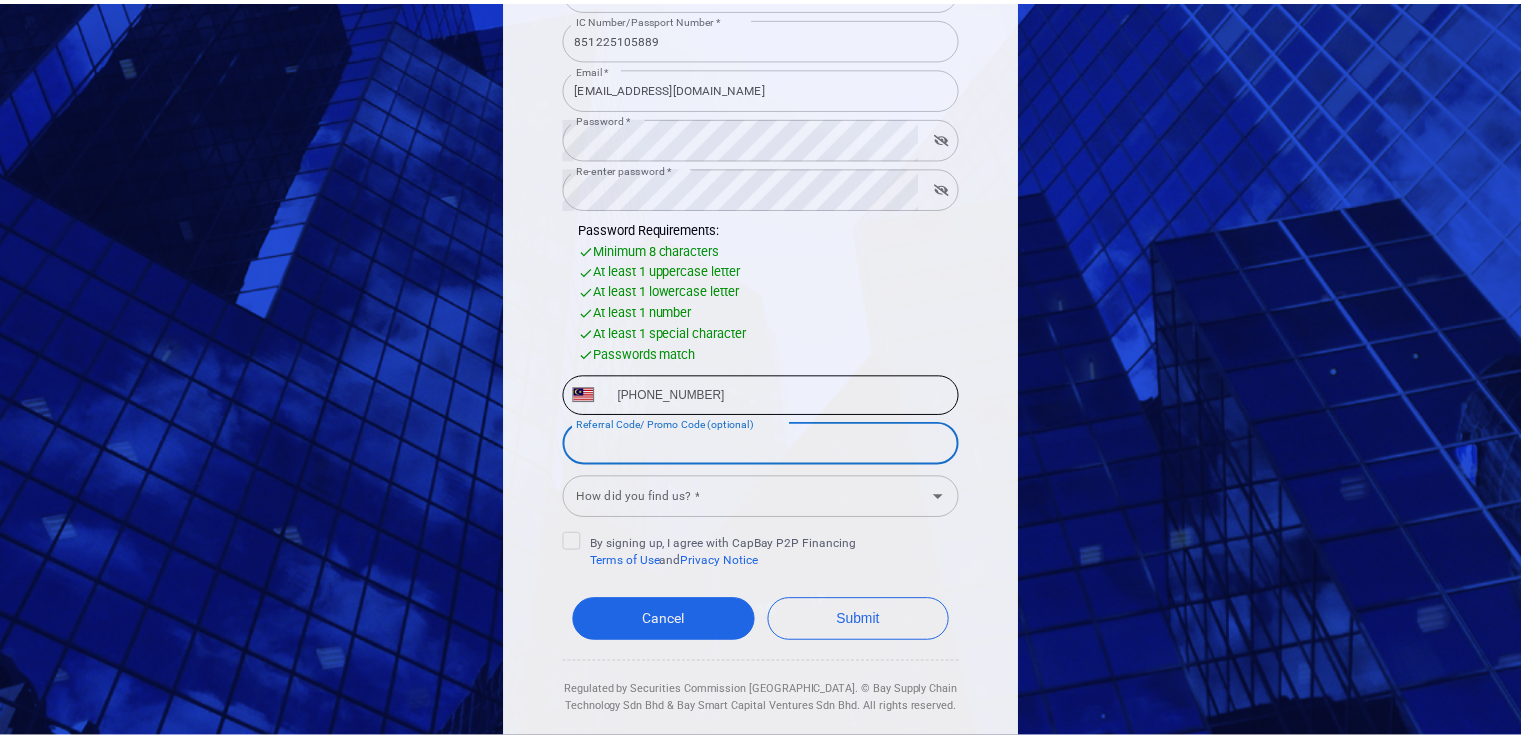 scroll, scrollTop: 369, scrollLeft: 0, axis: vertical 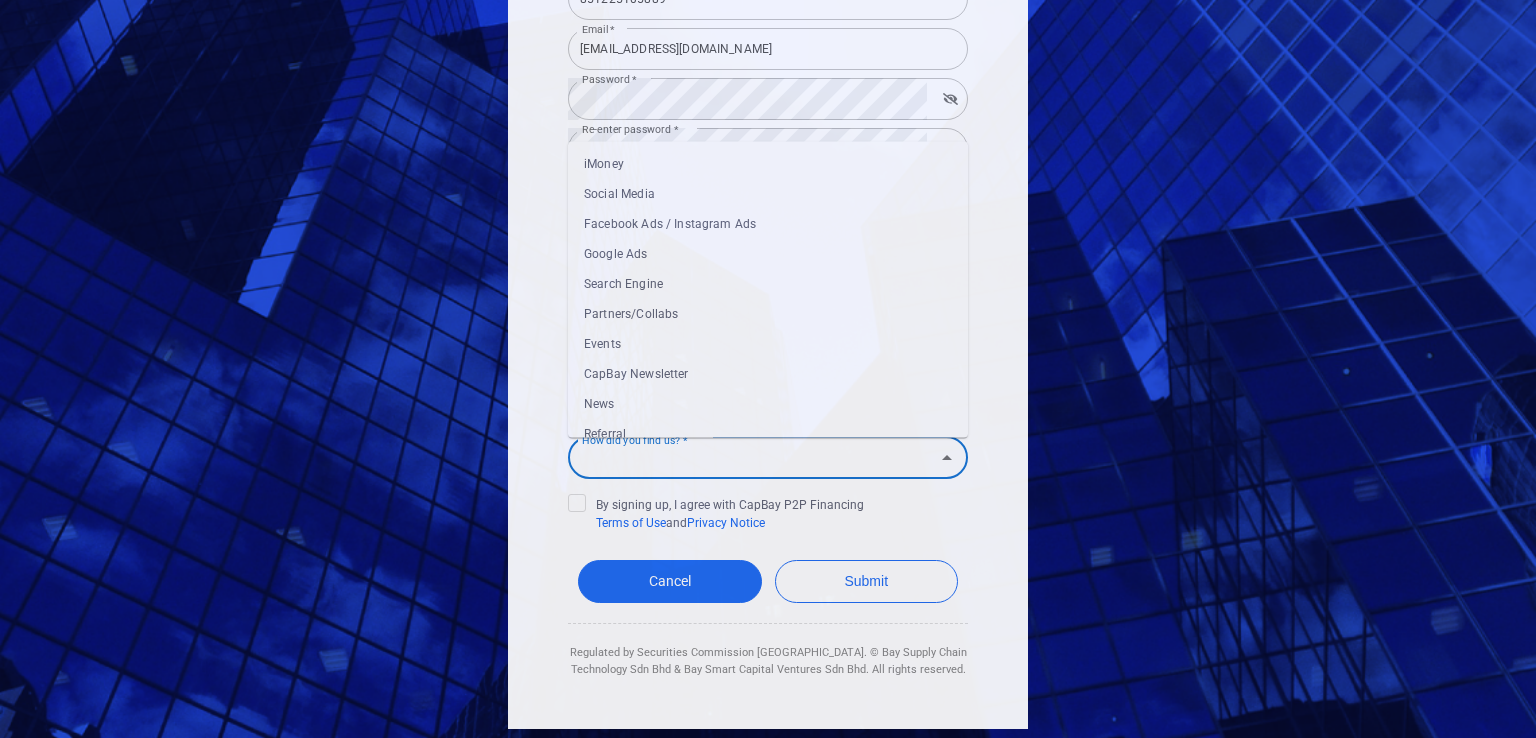 click on "How did you find us? *" at bounding box center [751, 457] 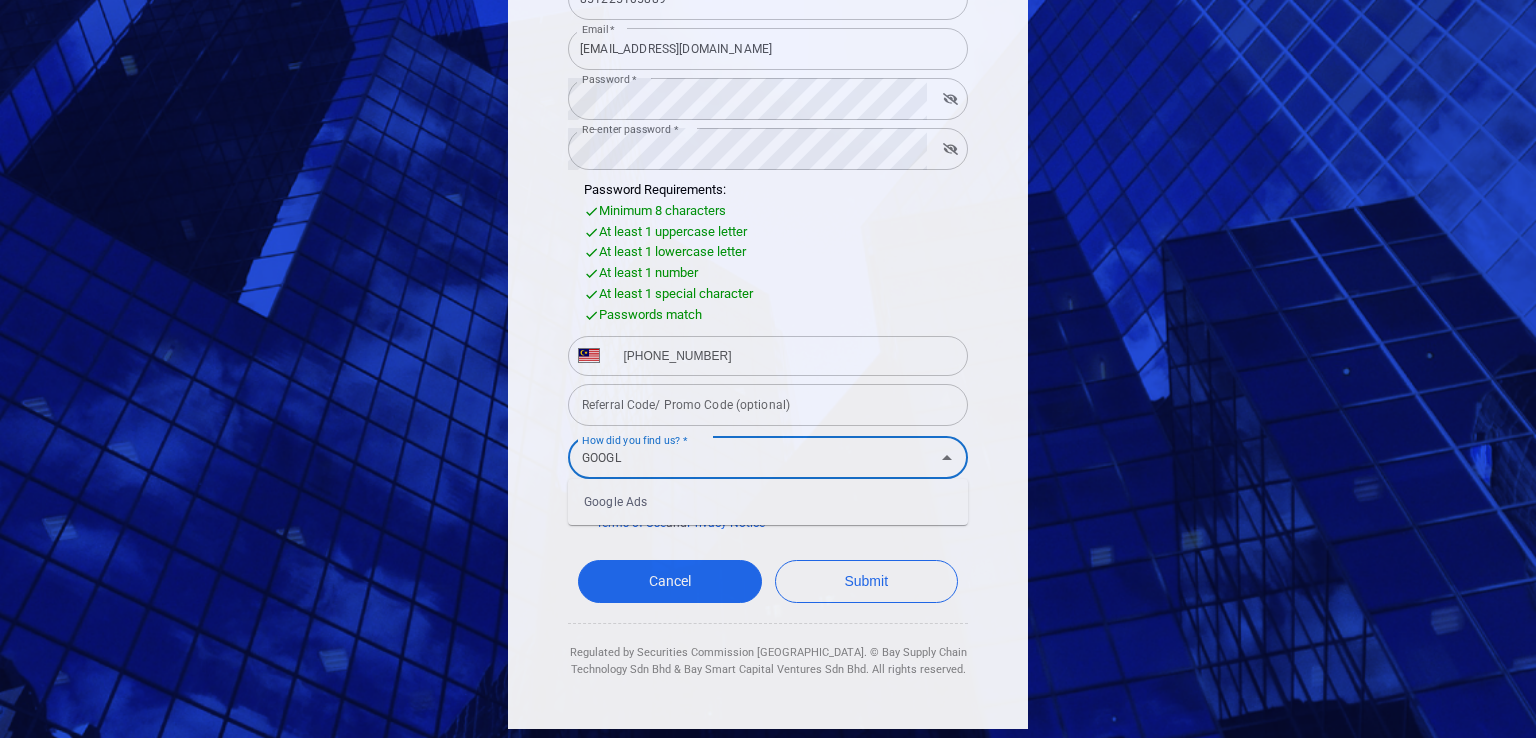 click on "Google Ads" at bounding box center [768, 502] 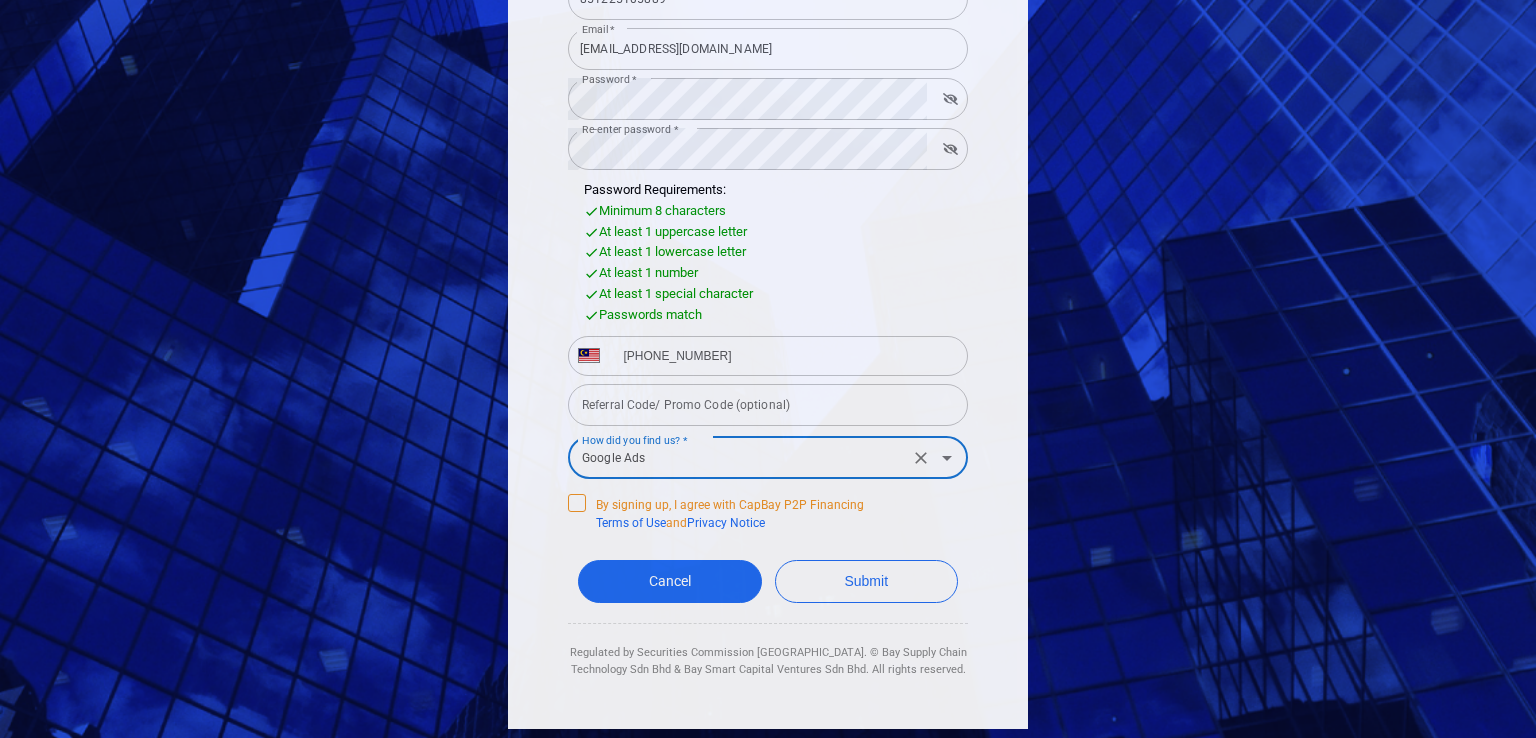 type on "Google Ads" 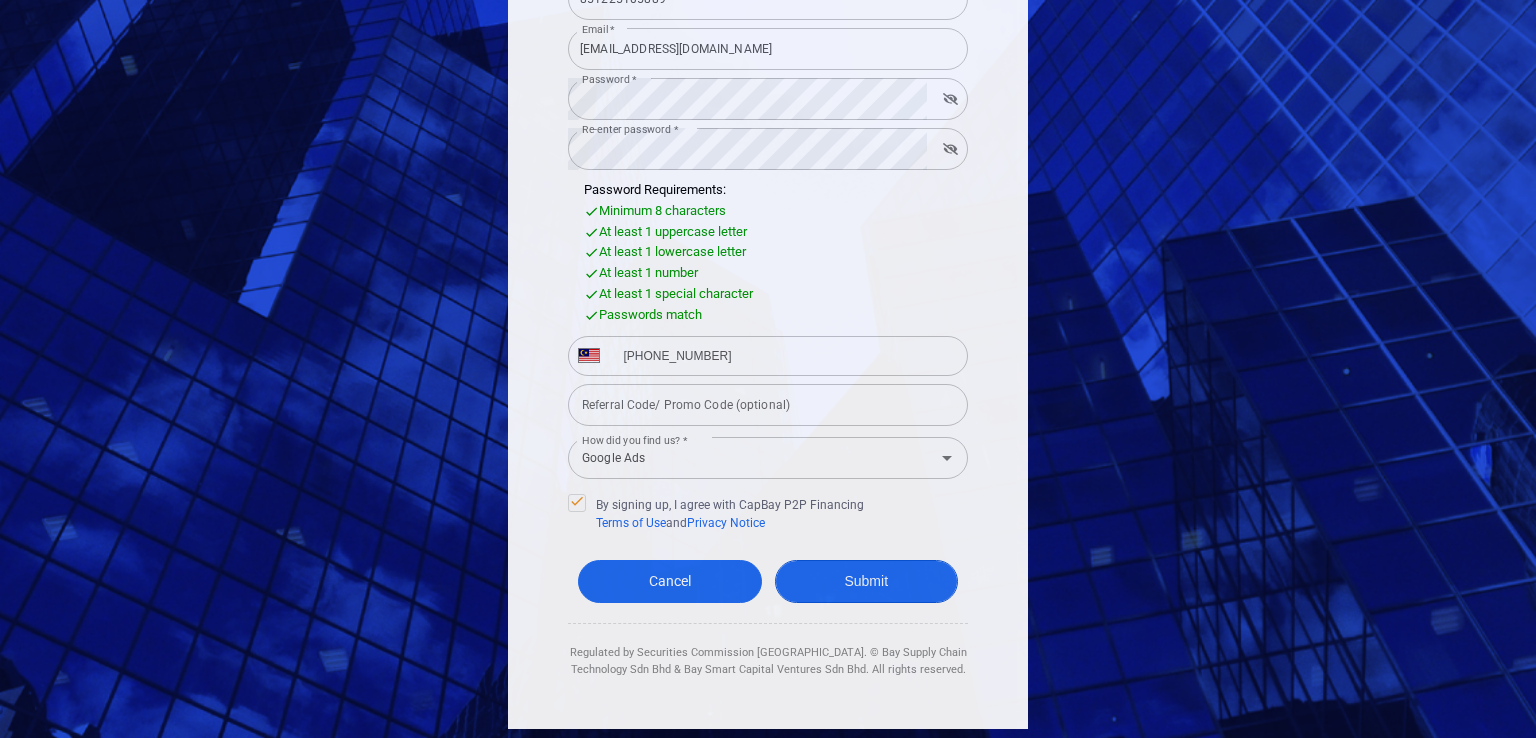 click on "Submit" at bounding box center (867, 581) 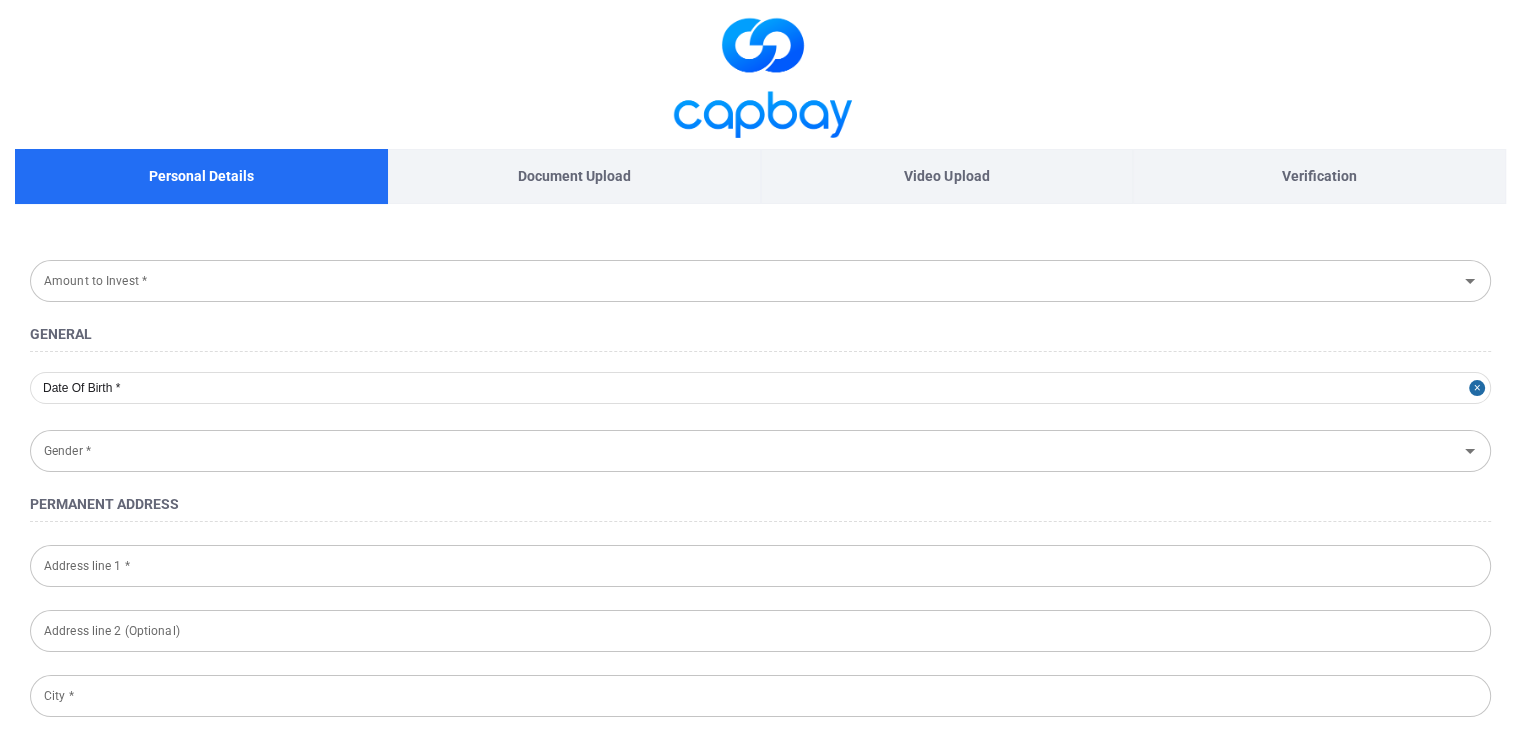 type on "1985-12-25" 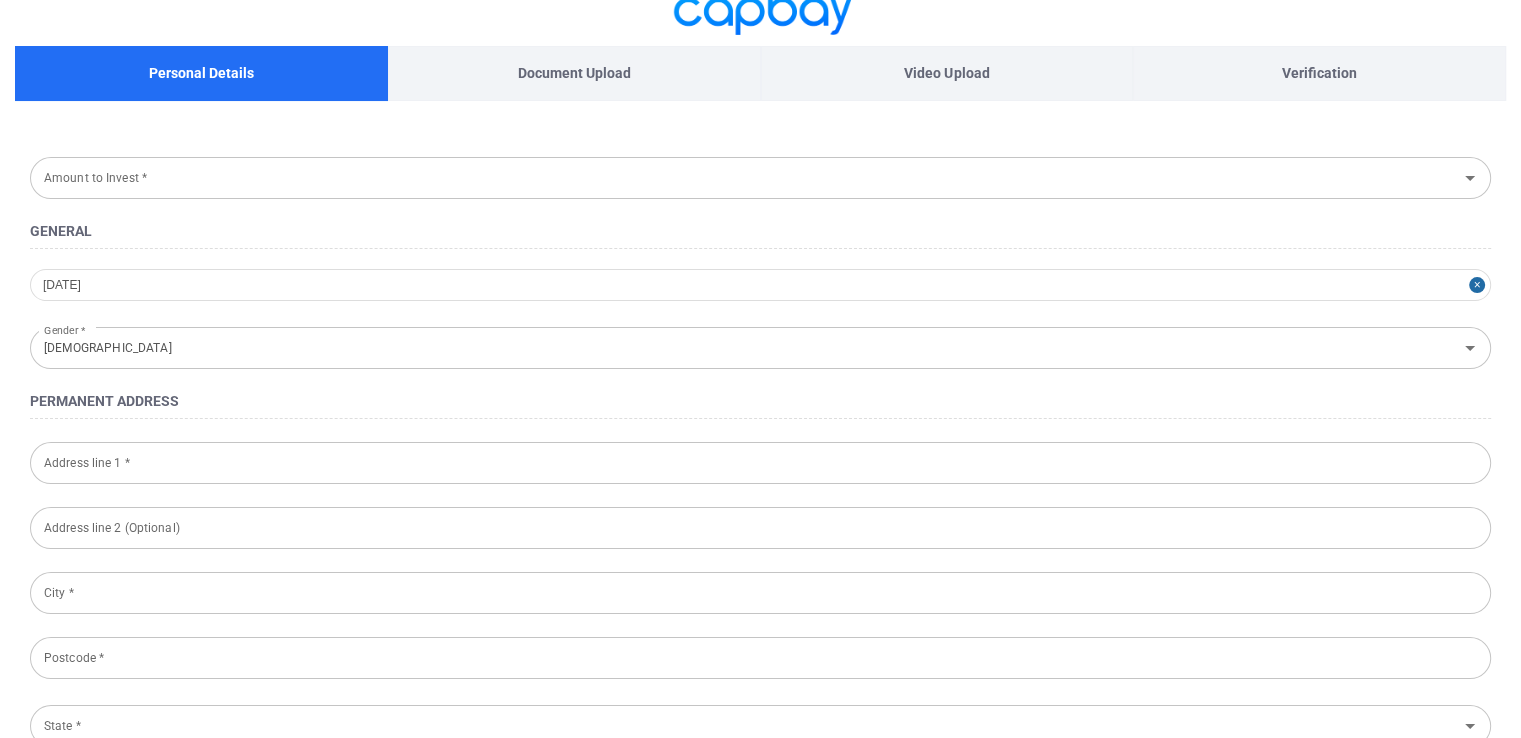 scroll, scrollTop: 104, scrollLeft: 0, axis: vertical 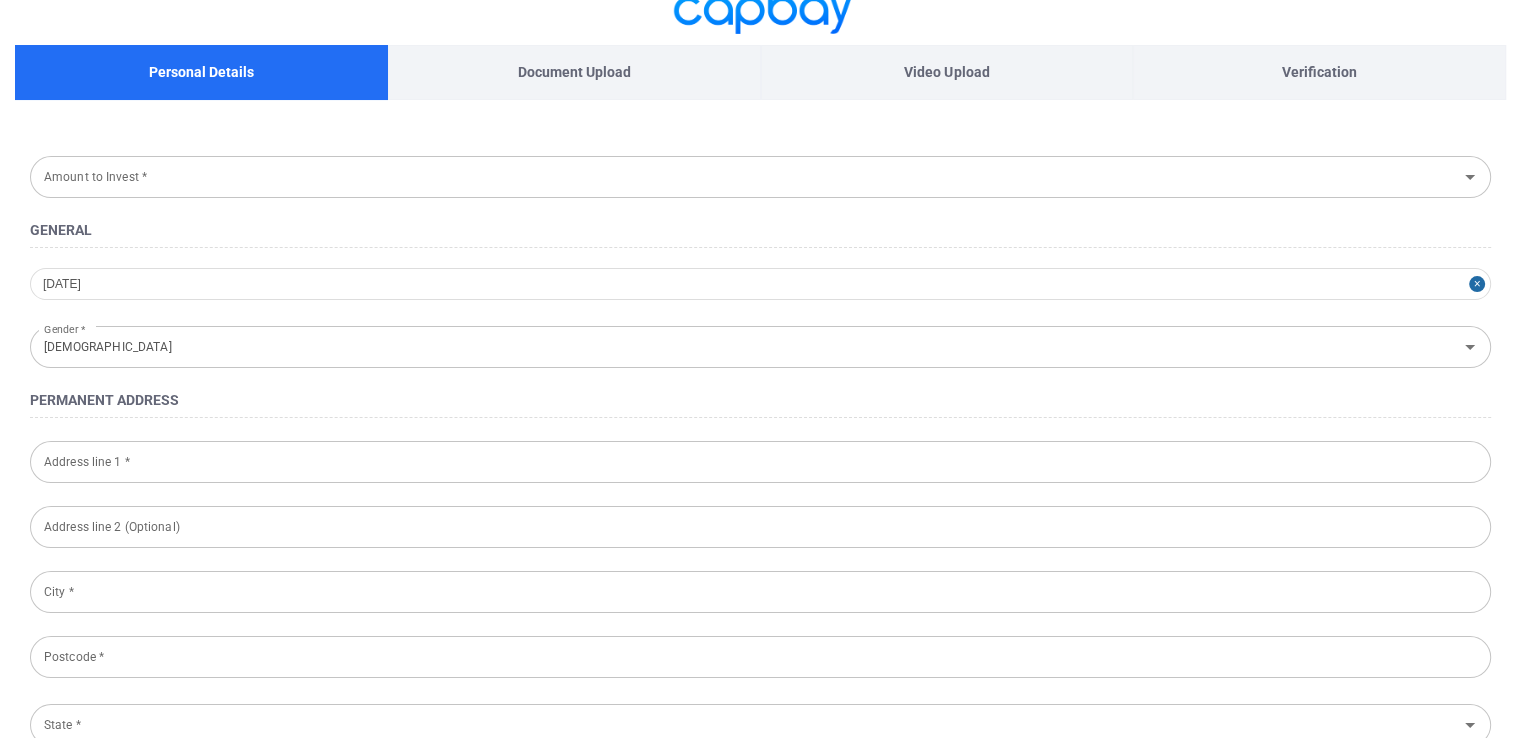 click on "Amount to Invest *" at bounding box center (744, 176) 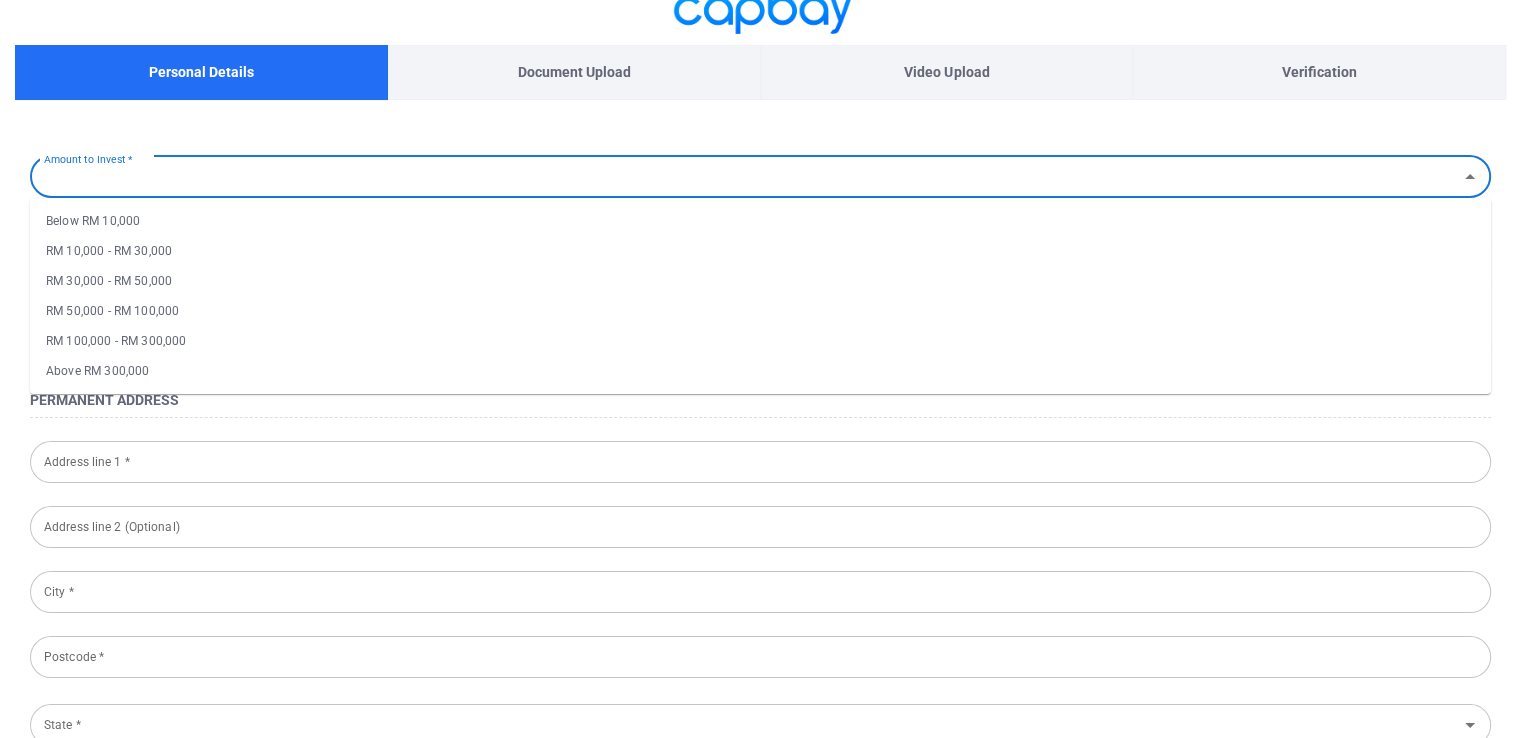 click on "Below RM 10,000" at bounding box center (760, 221) 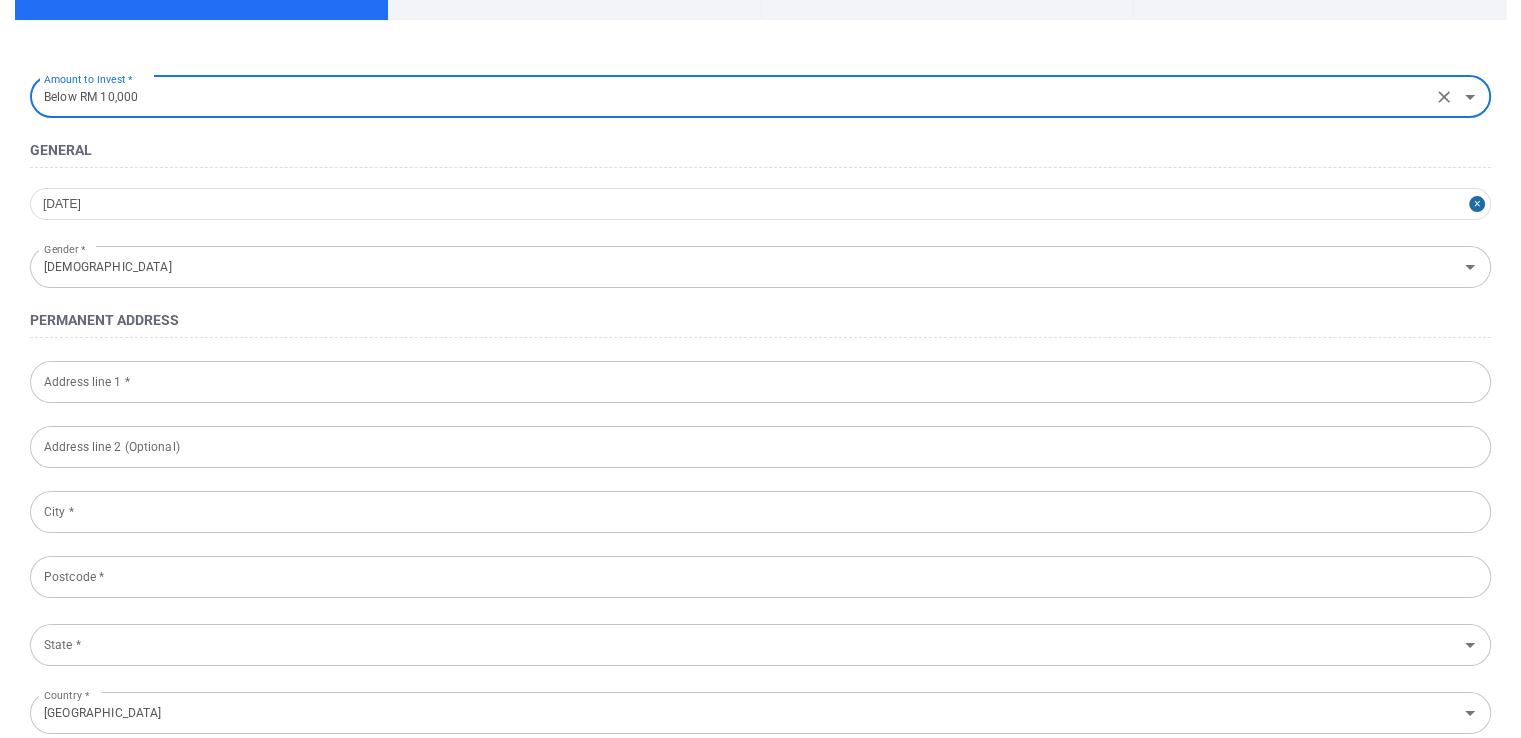 scroll, scrollTop: 204, scrollLeft: 0, axis: vertical 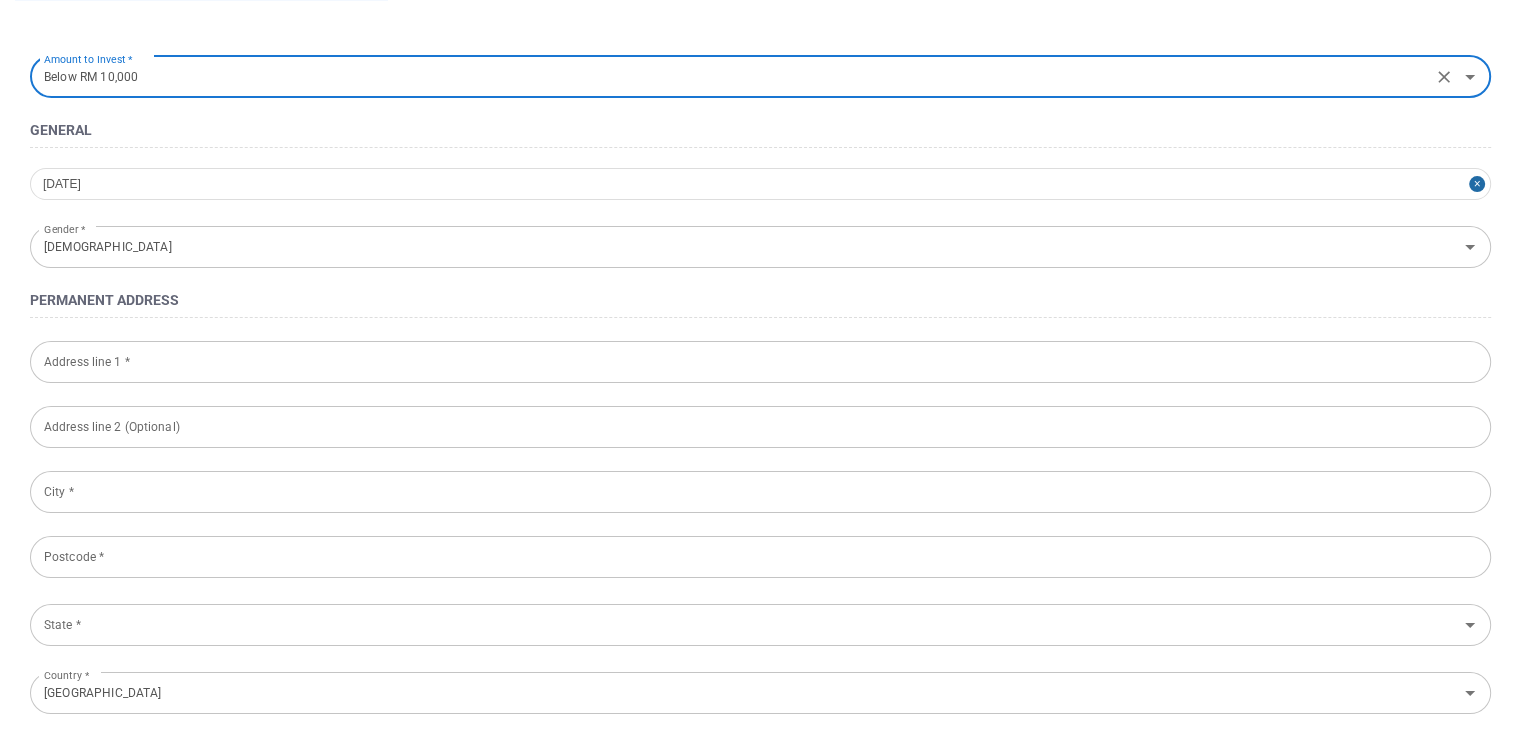 click on "Address line 1 *" at bounding box center [760, 362] 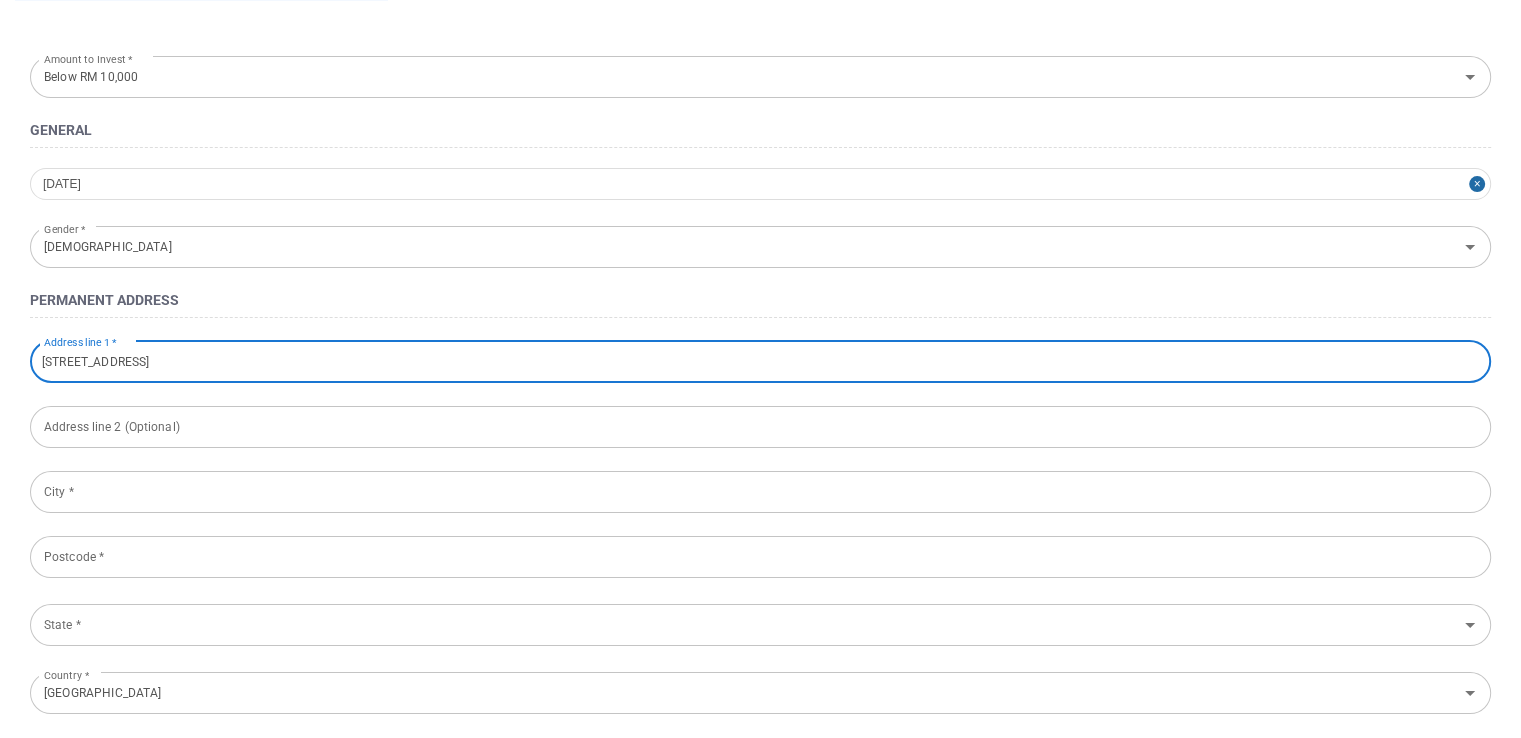 type on "56, Jalan SS 19/1B" 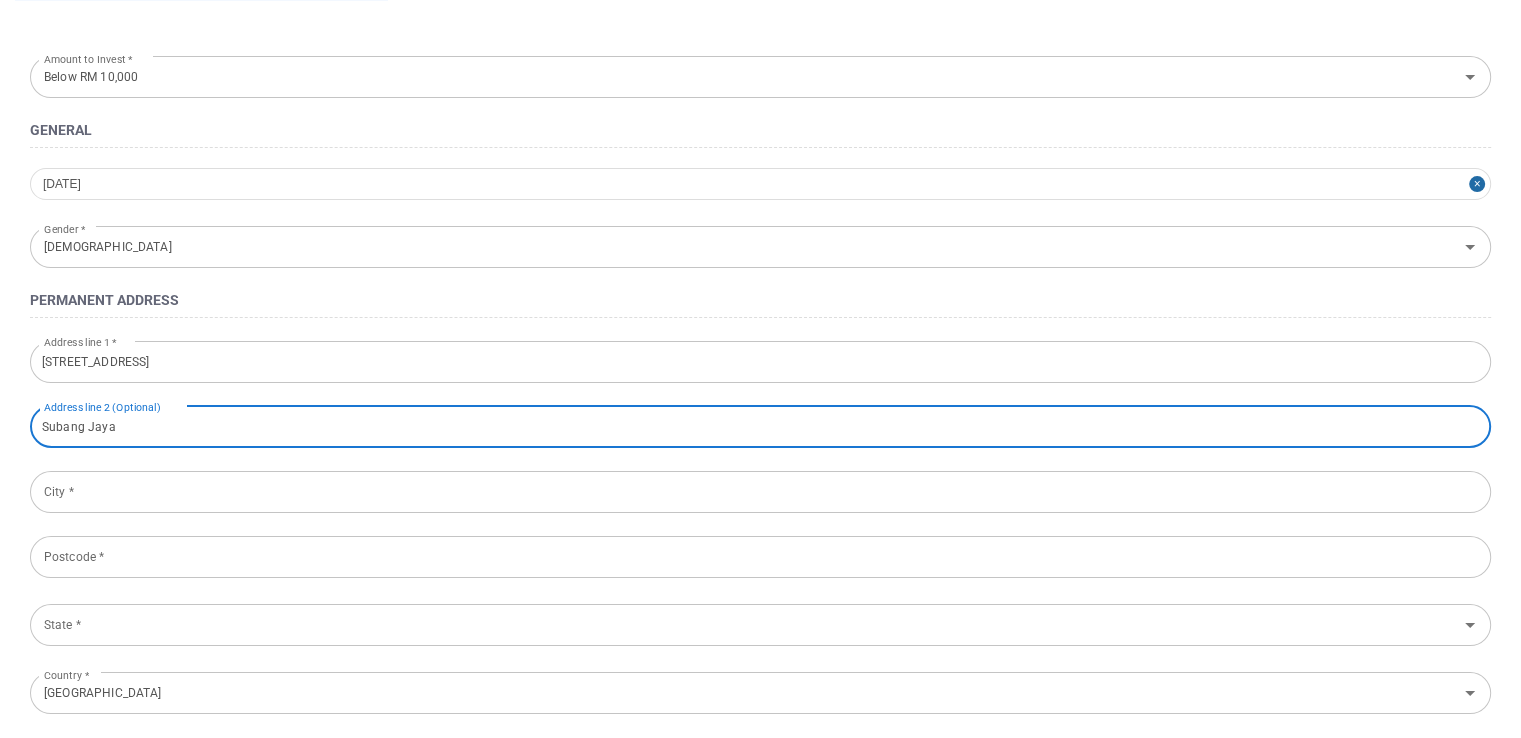 type on "Subang Jaya" 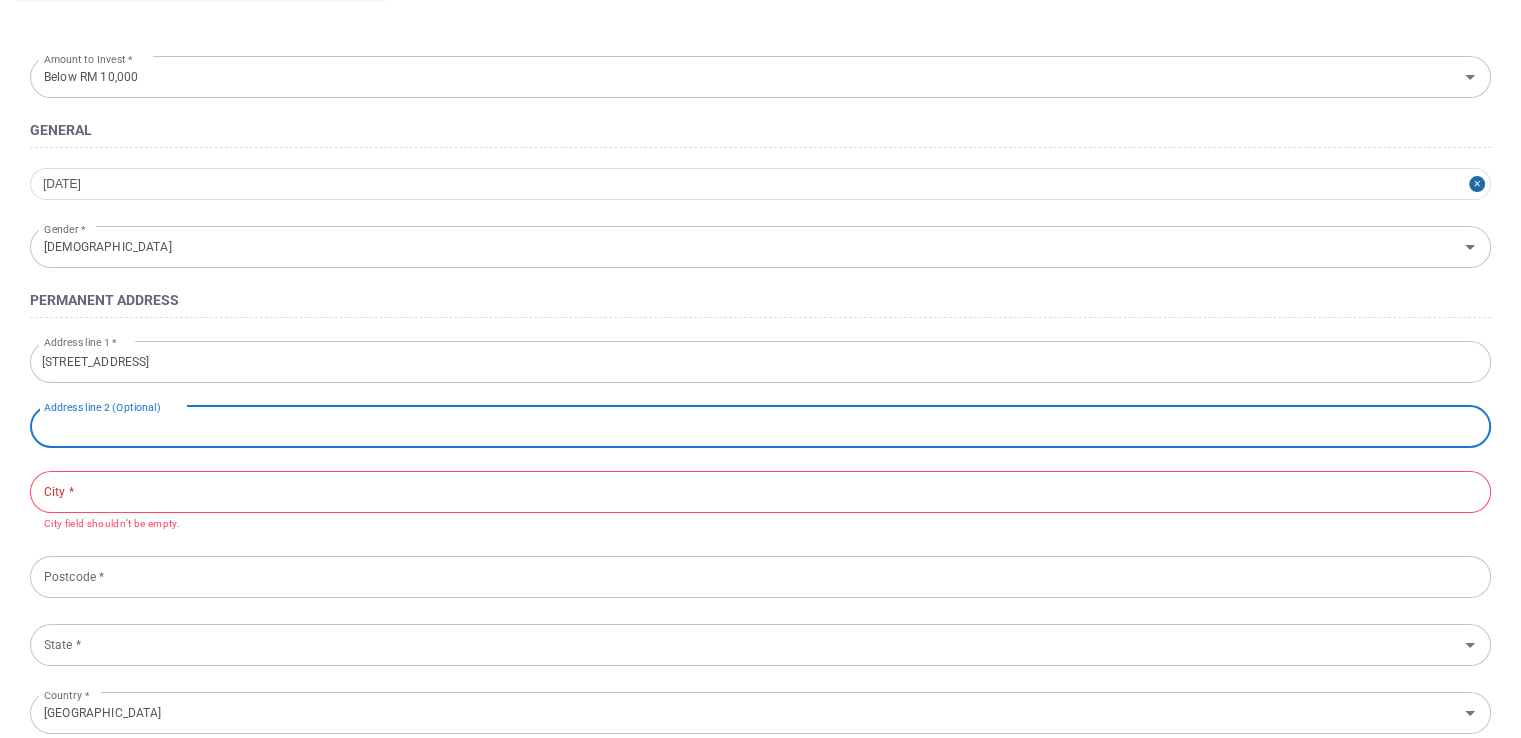type 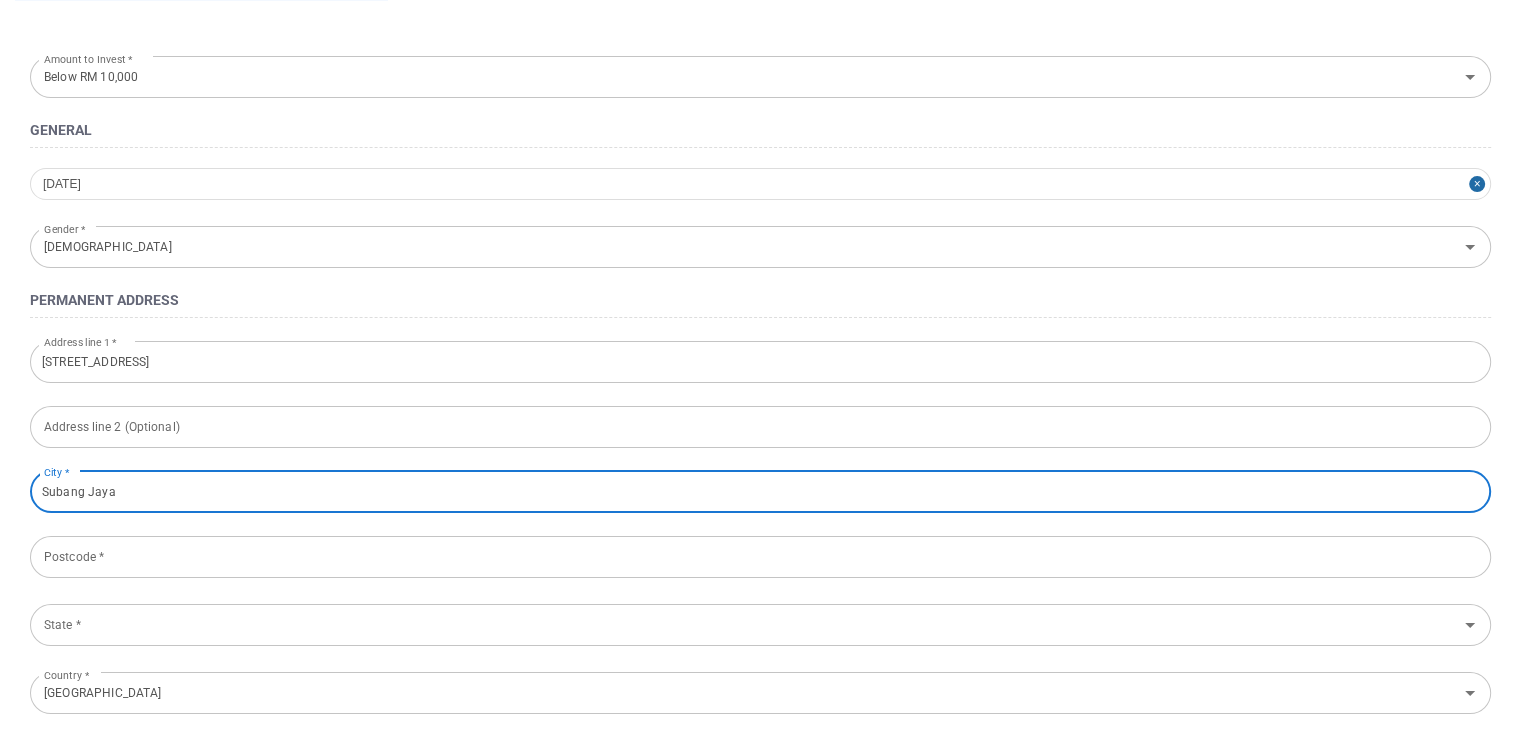 type on "Subang Jaya" 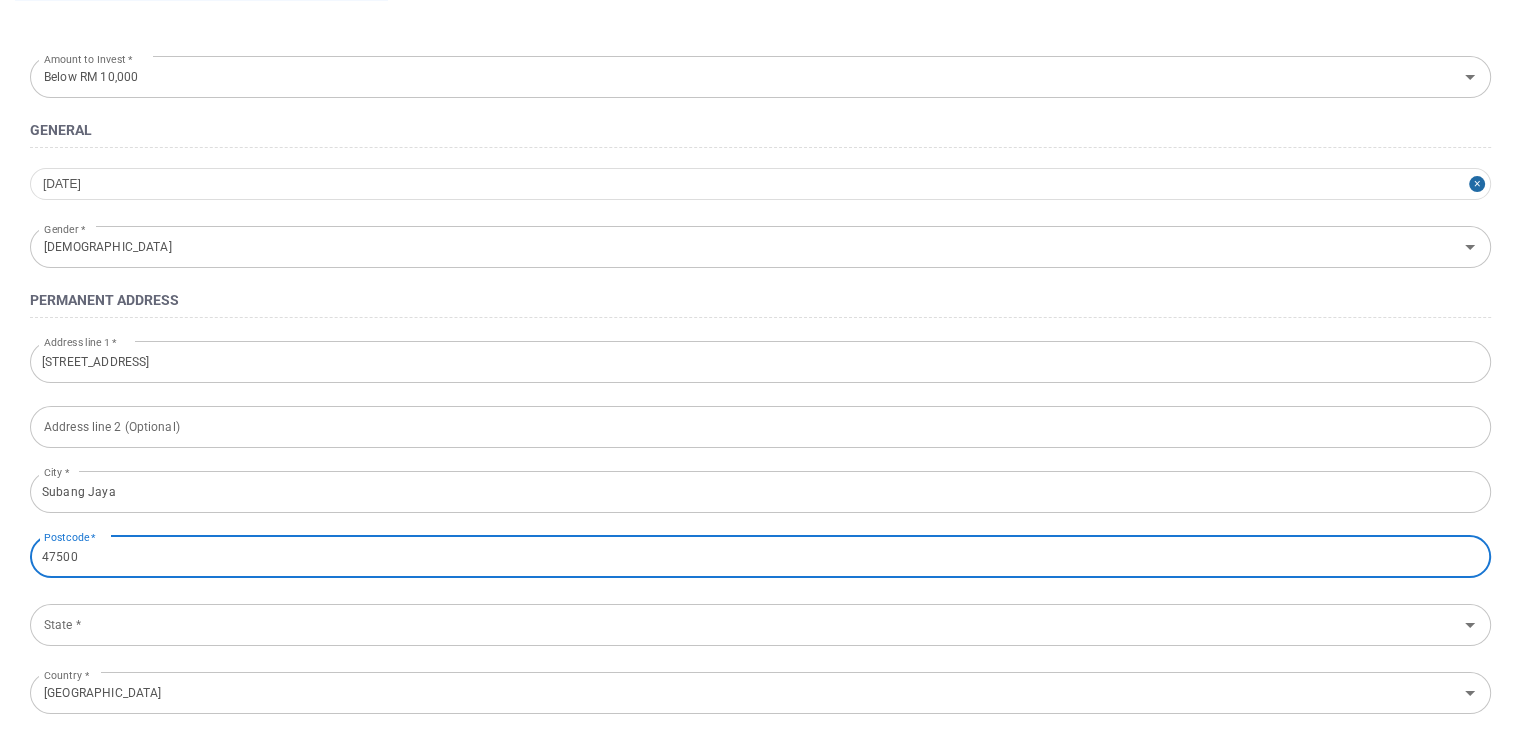 scroll, scrollTop: 258, scrollLeft: 0, axis: vertical 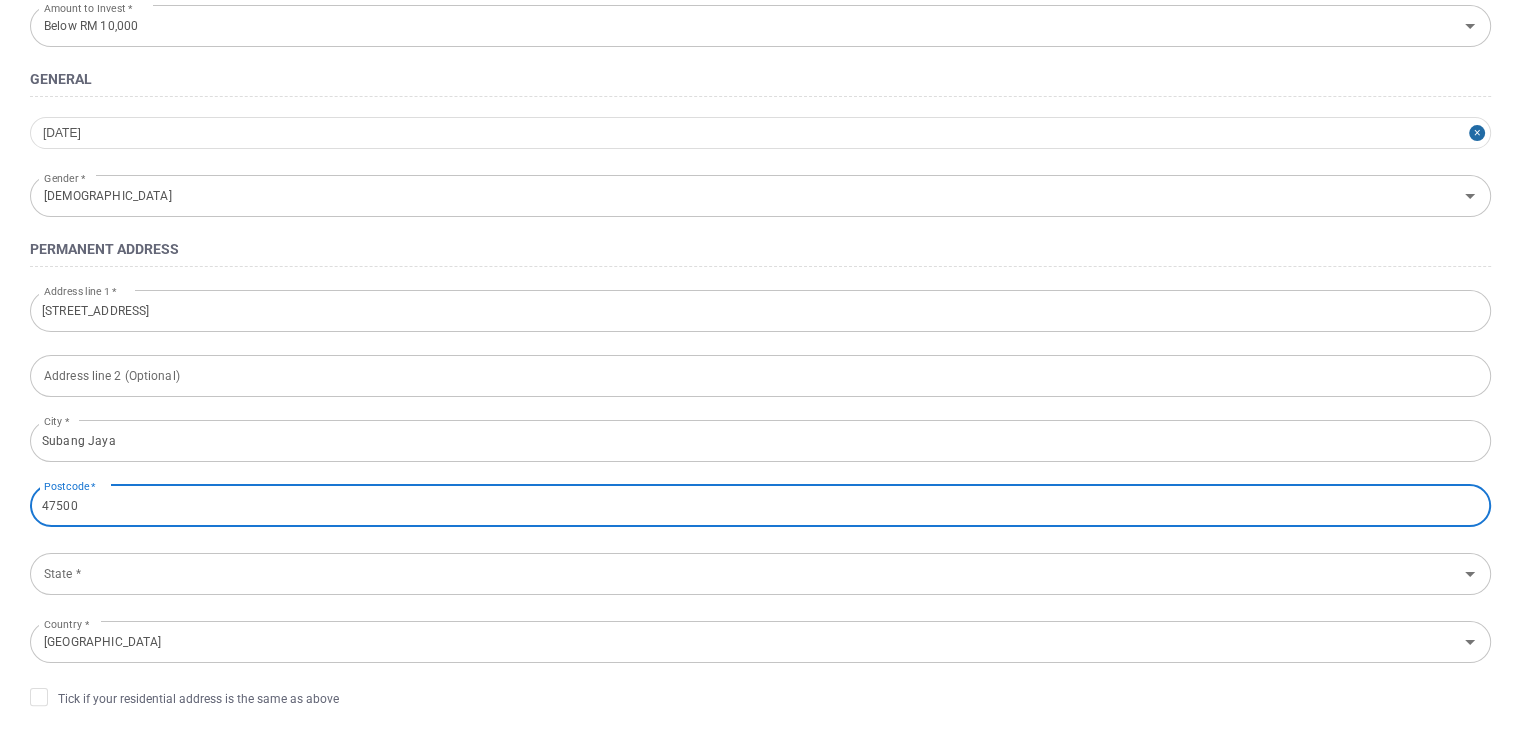 type on "47500" 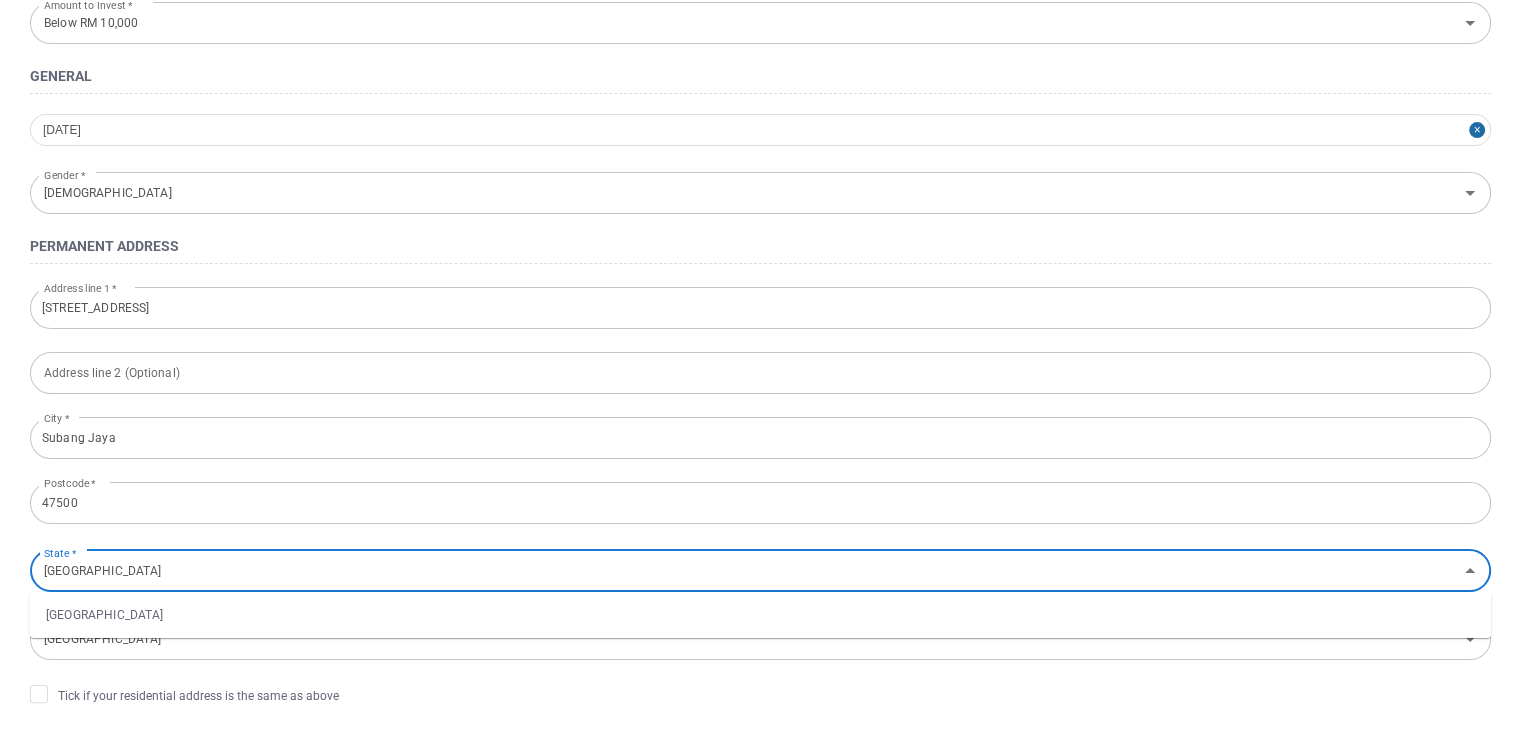 type on "Selangor" 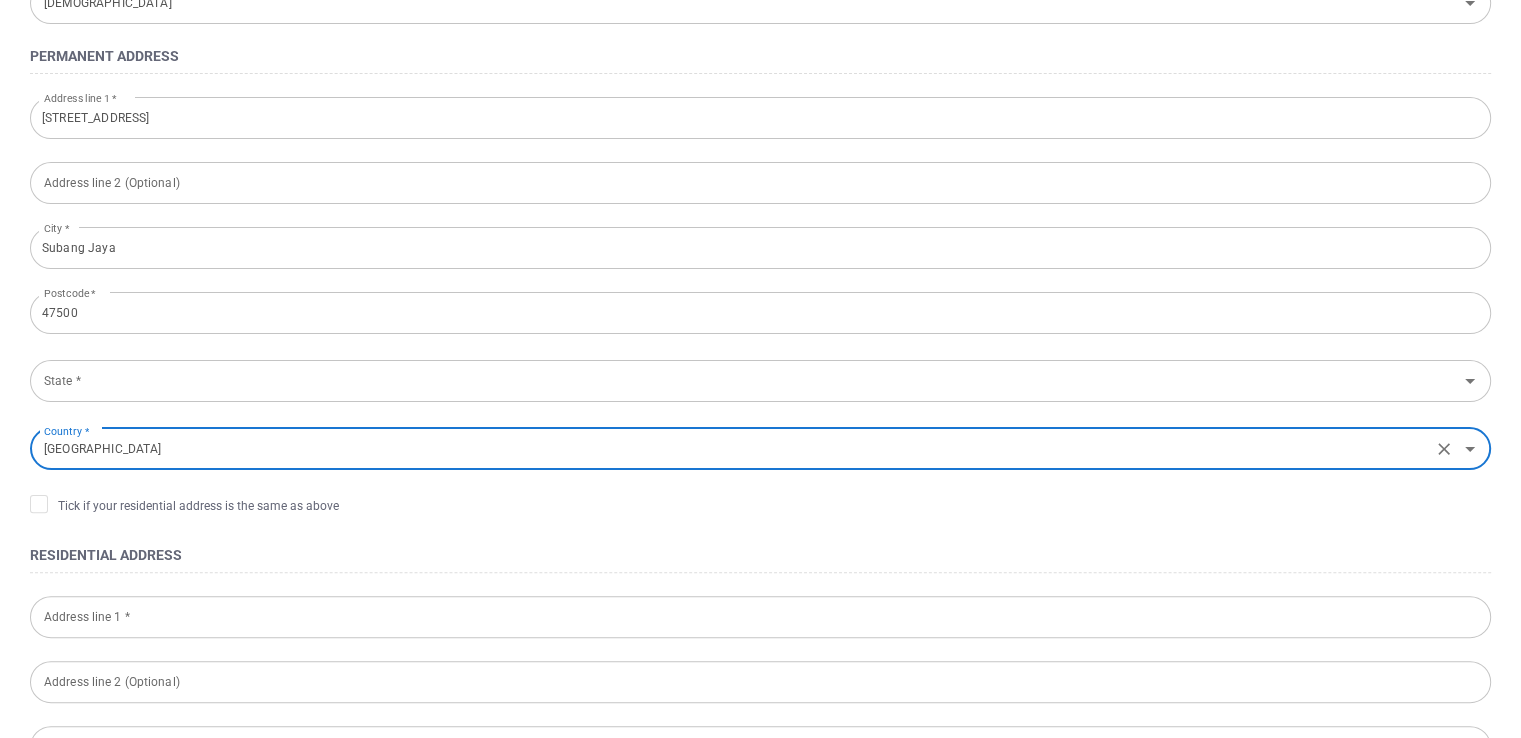 scroll, scrollTop: 450, scrollLeft: 0, axis: vertical 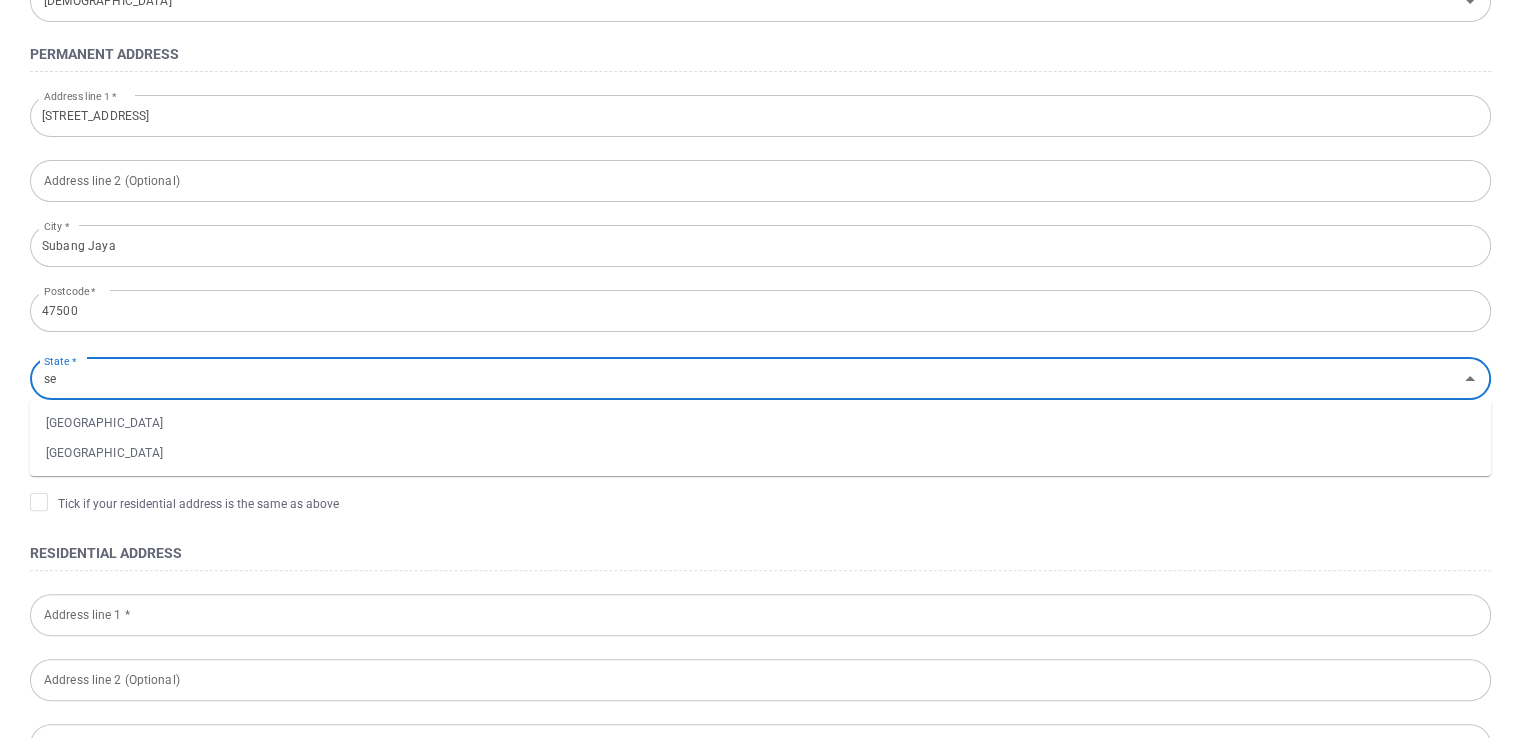 click on "Selangor" at bounding box center (760, 453) 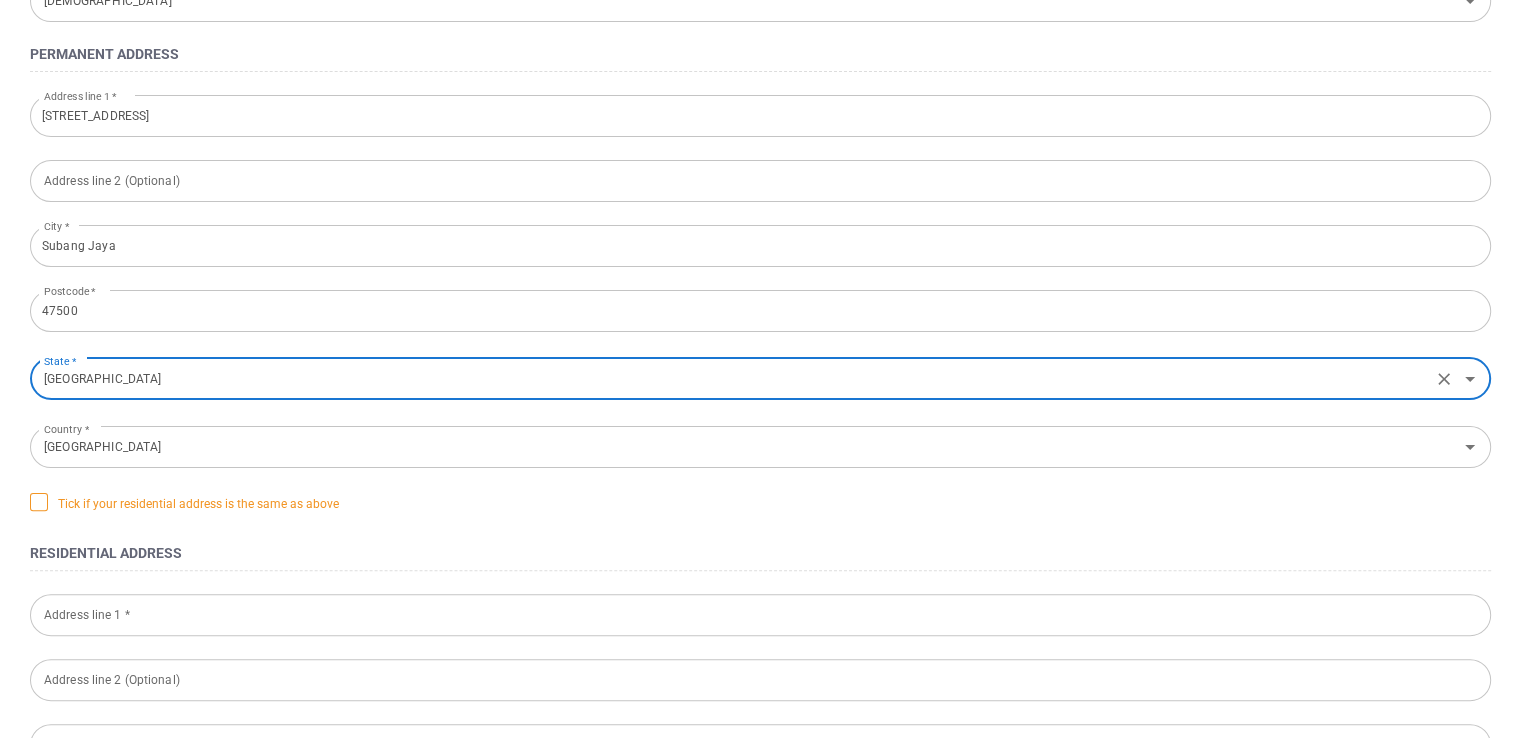 type on "Selangor" 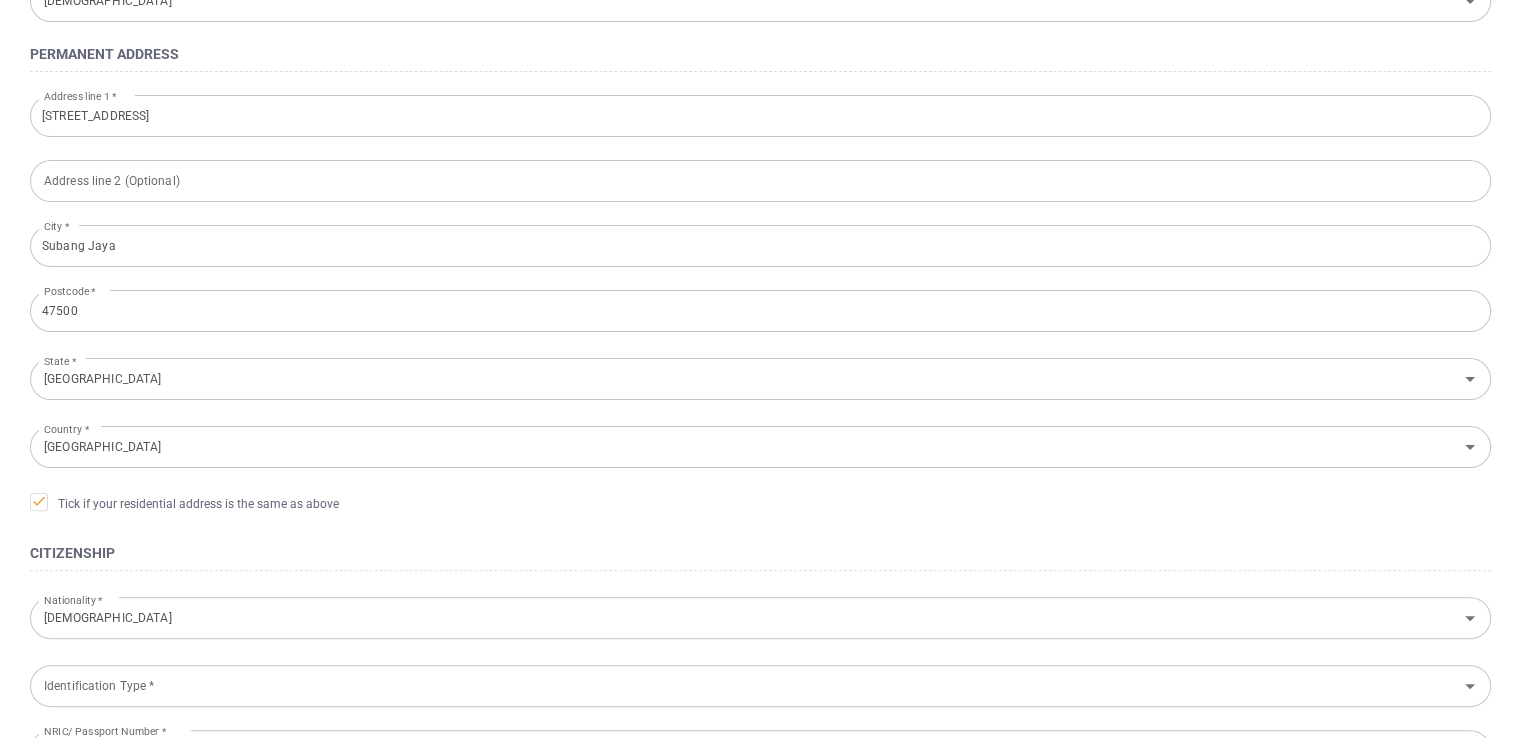 scroll, scrollTop: 674, scrollLeft: 0, axis: vertical 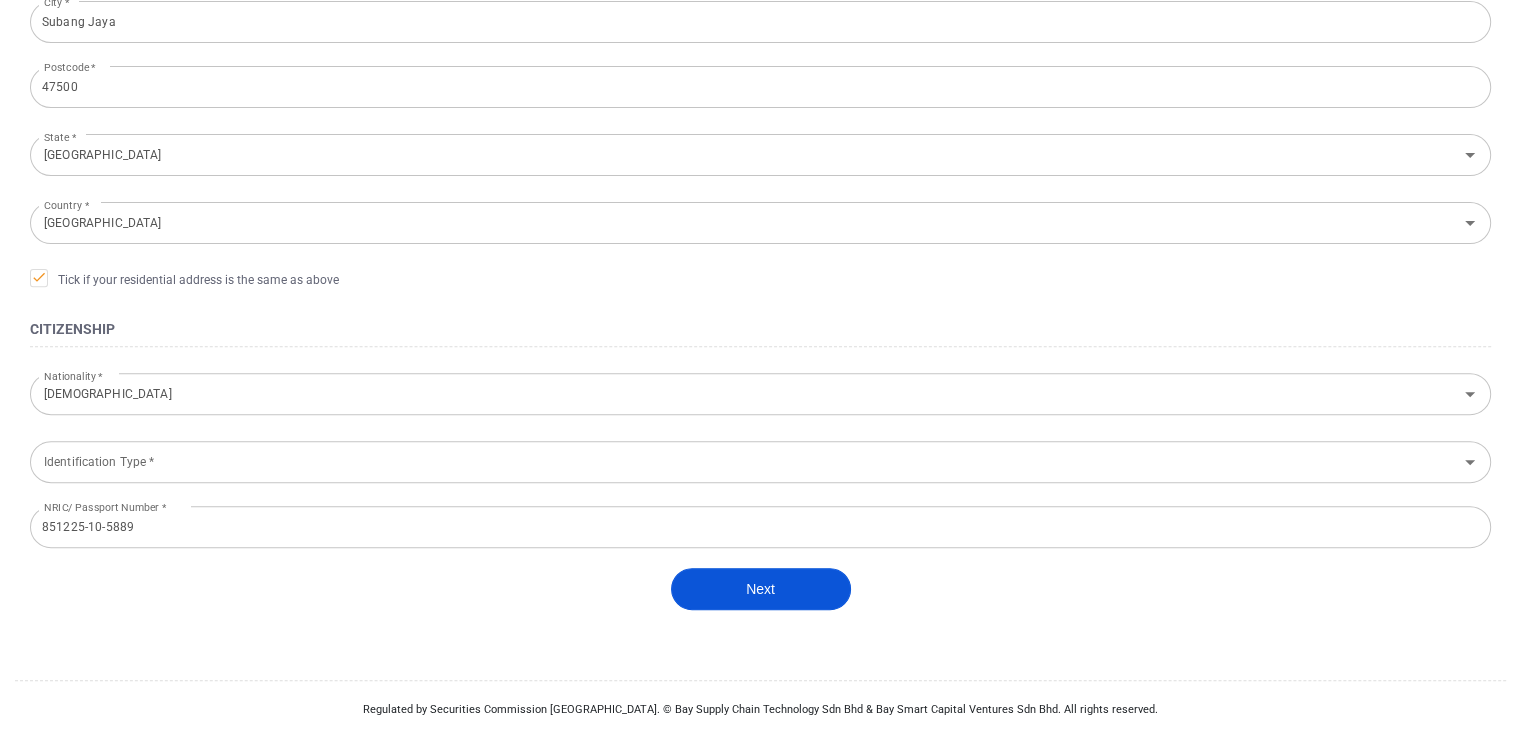 click on "Next" at bounding box center (761, 589) 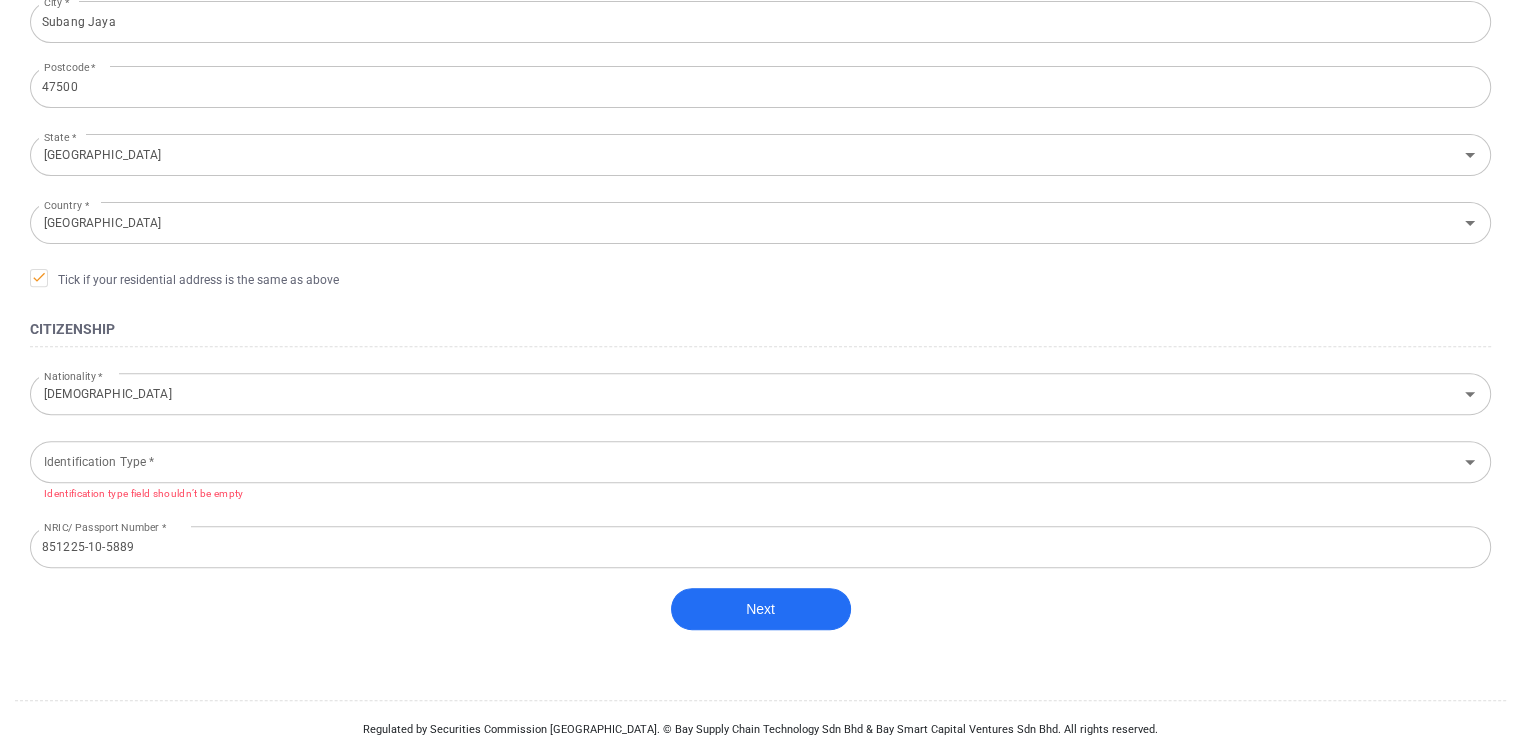 click on "Identification Type * Identification Type * Identification type field shouldn’t be empty" at bounding box center (760, 469) 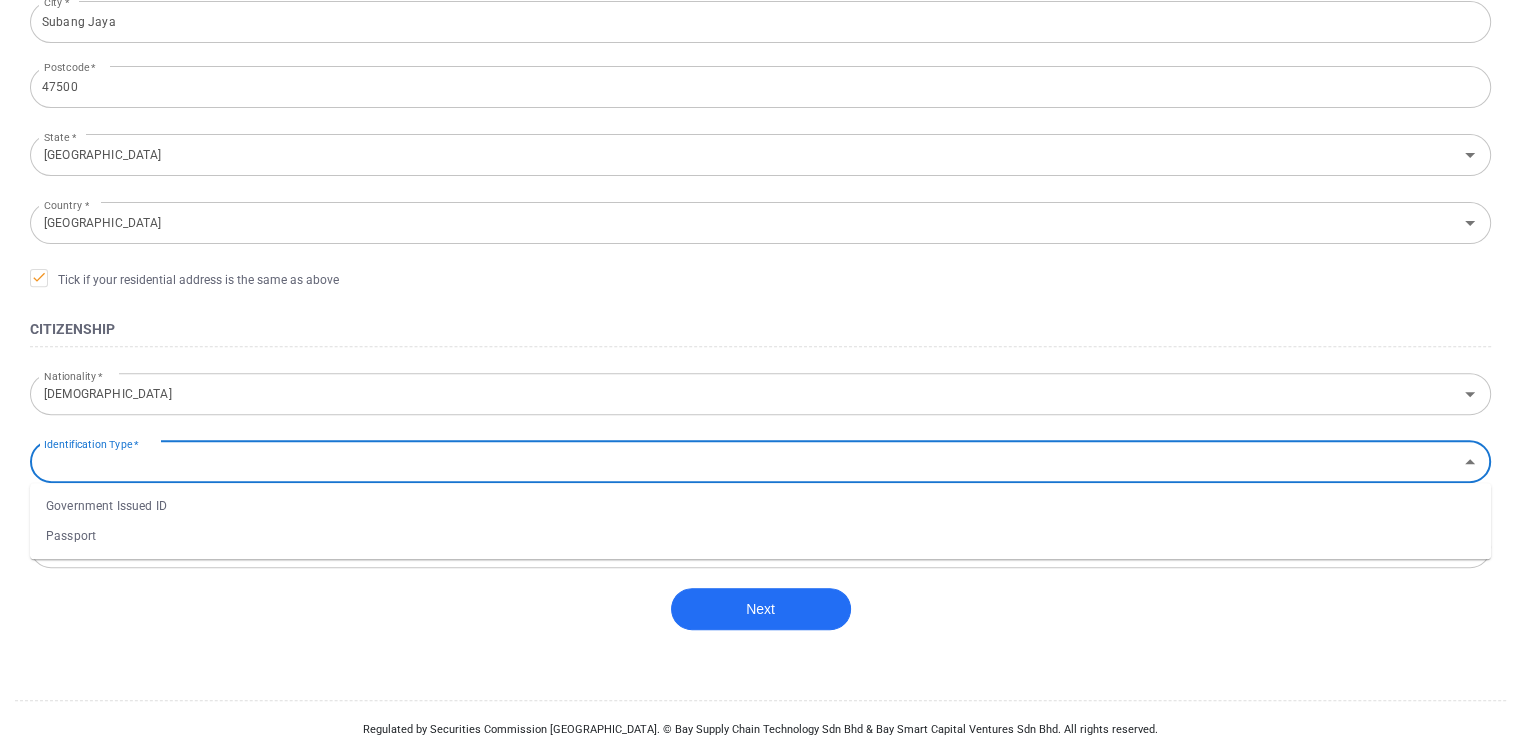 click on "Government Issued ID" at bounding box center (760, 506) 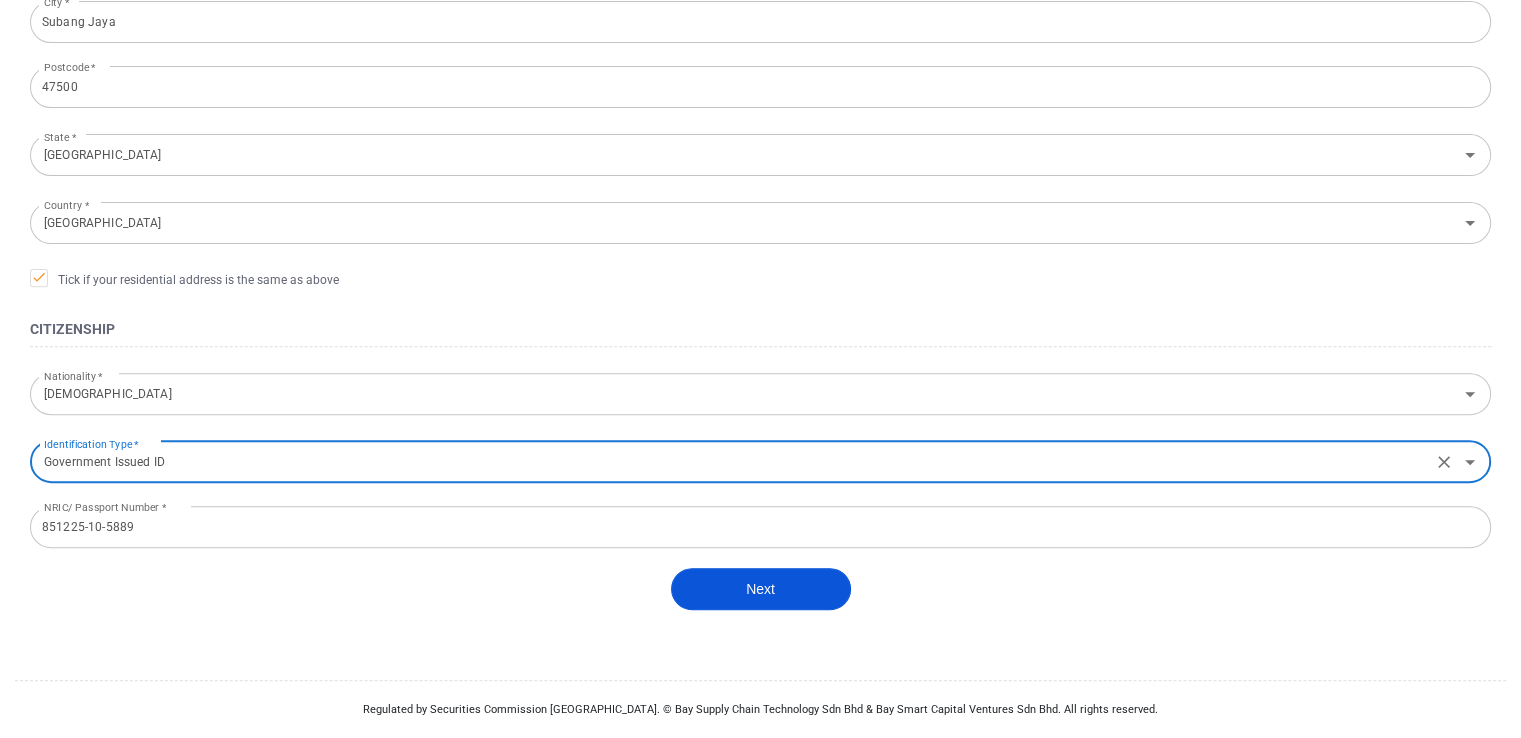 click on "Next" at bounding box center (761, 589) 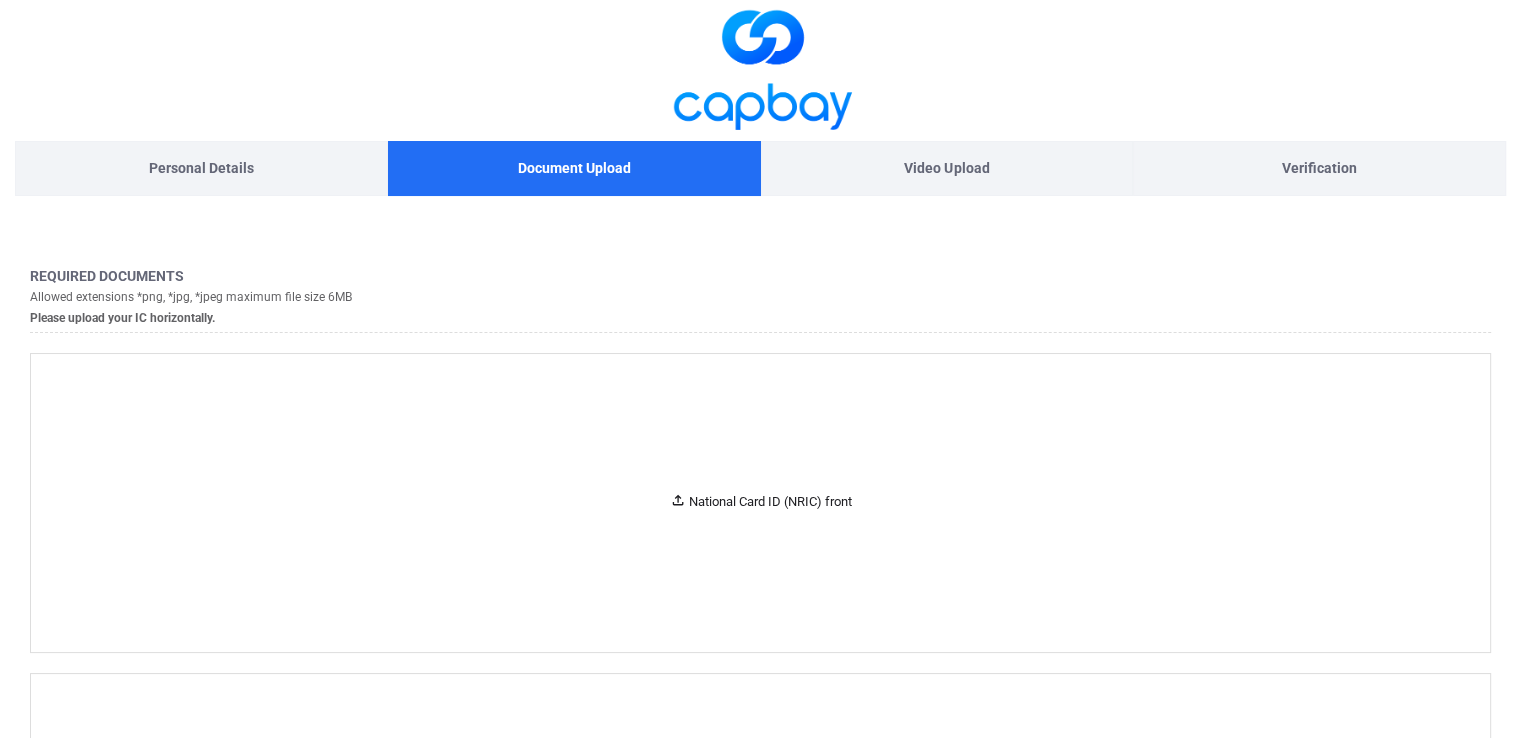 scroll, scrollTop: 0, scrollLeft: 0, axis: both 